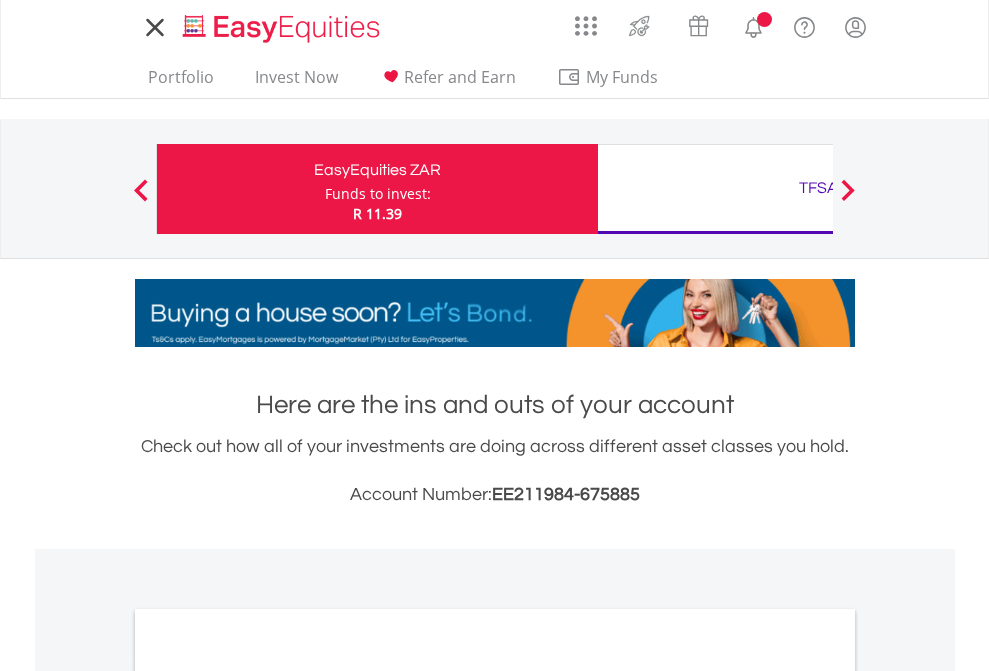 scroll, scrollTop: 0, scrollLeft: 0, axis: both 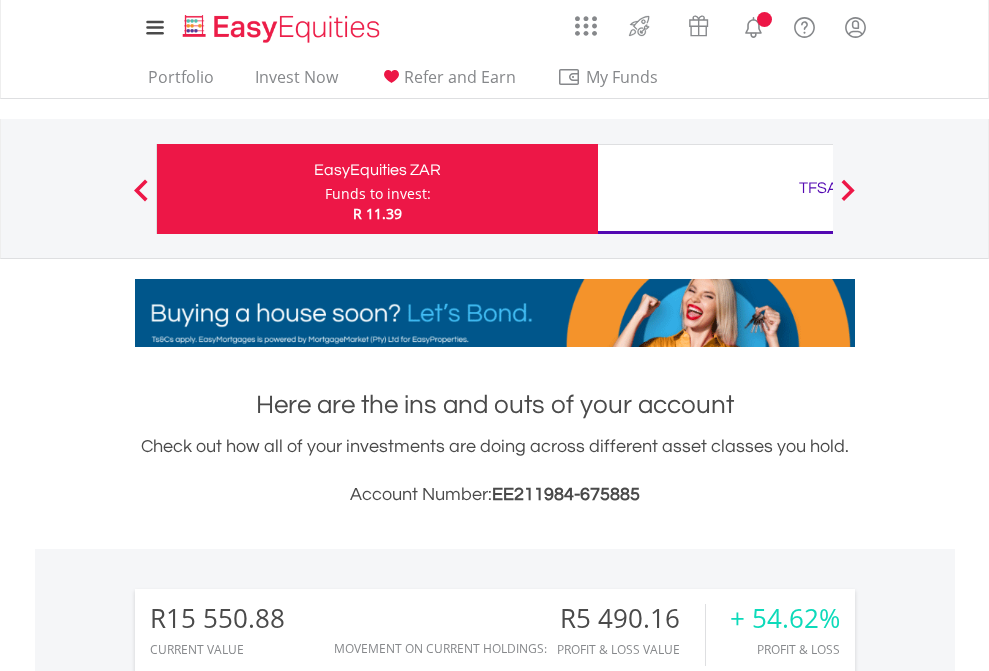 click on "Funds to invest:" at bounding box center [378, 194] 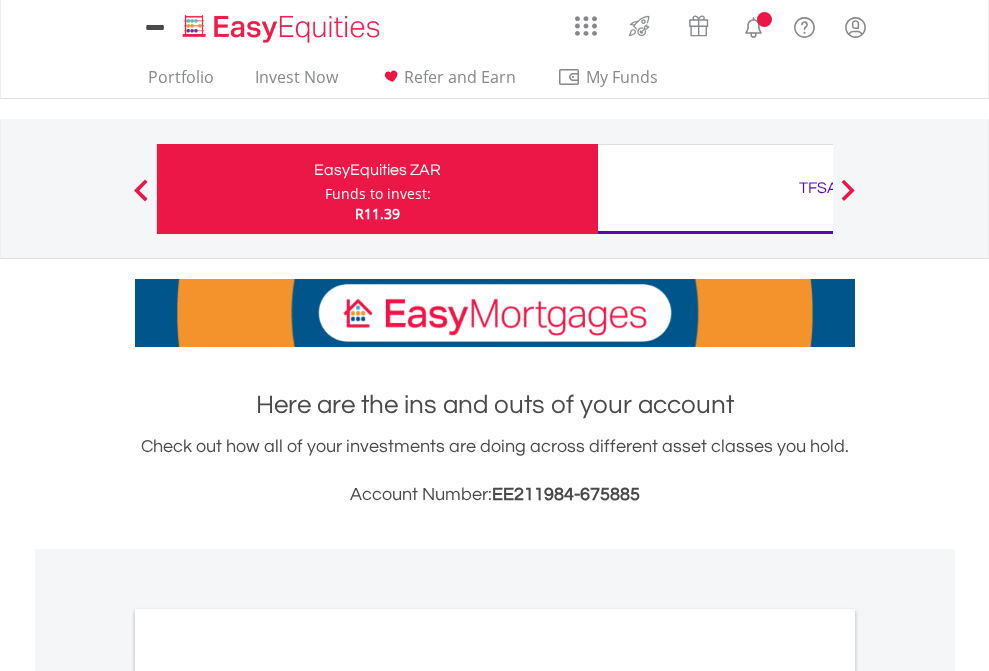 scroll, scrollTop: 0, scrollLeft: 0, axis: both 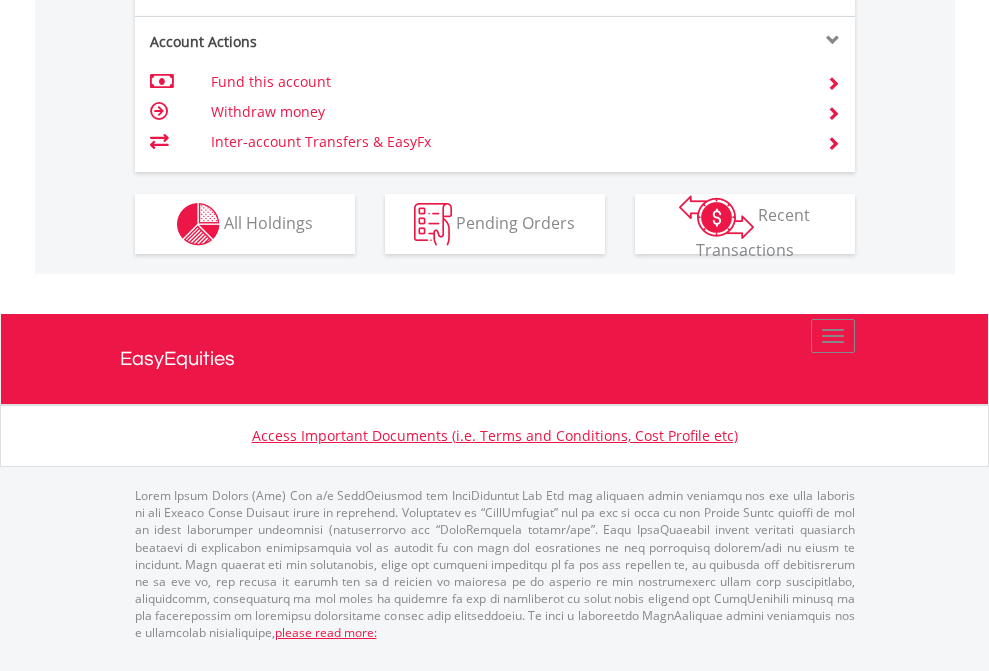 click on "Investment types" at bounding box center (706, -337) 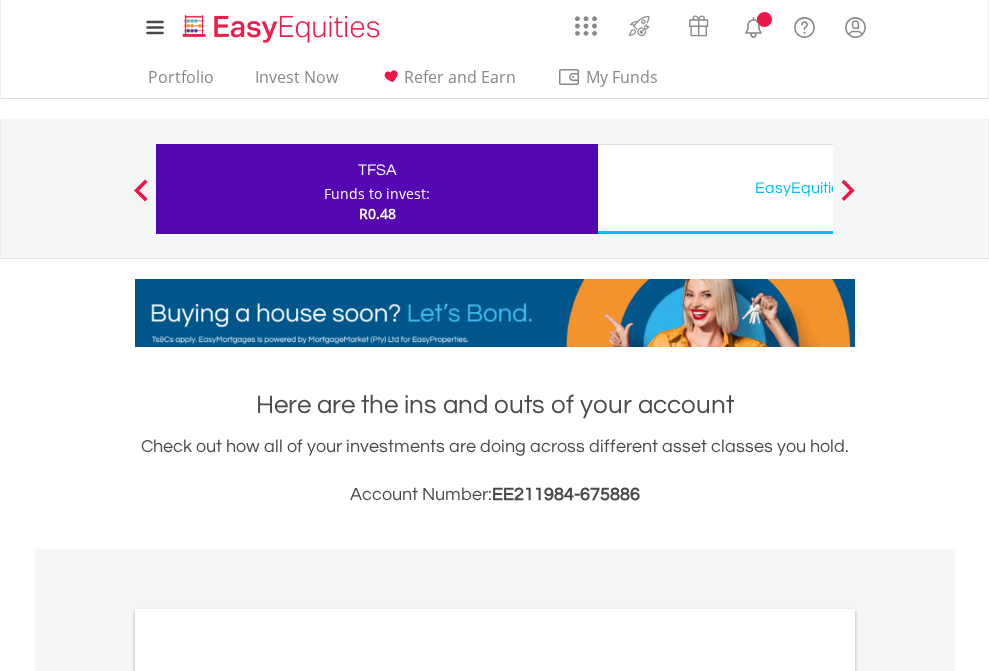 scroll, scrollTop: 0, scrollLeft: 0, axis: both 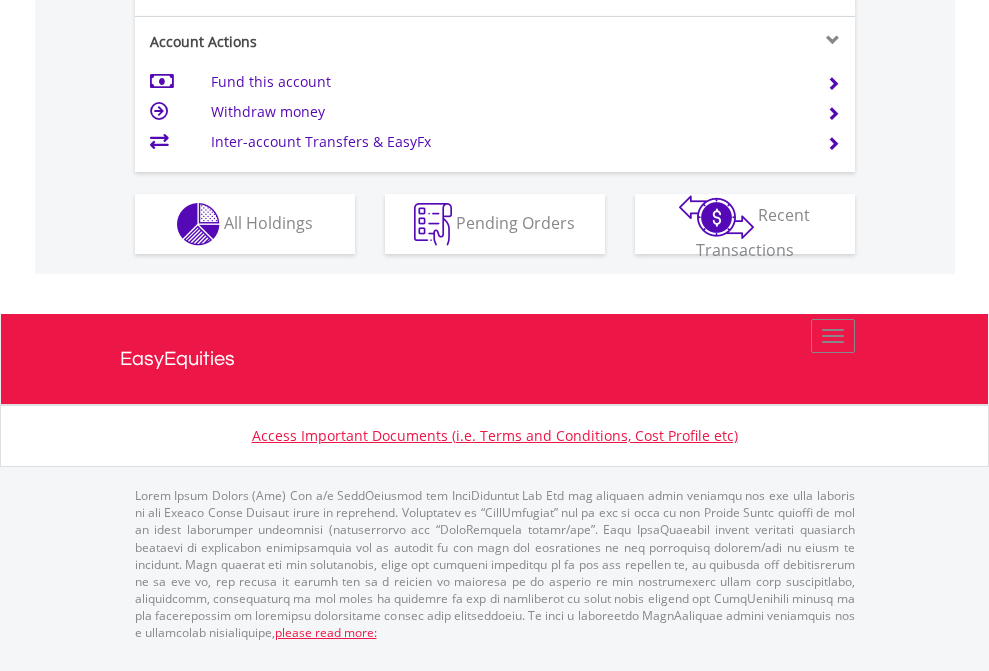 click on "Investment types" at bounding box center [706, -337] 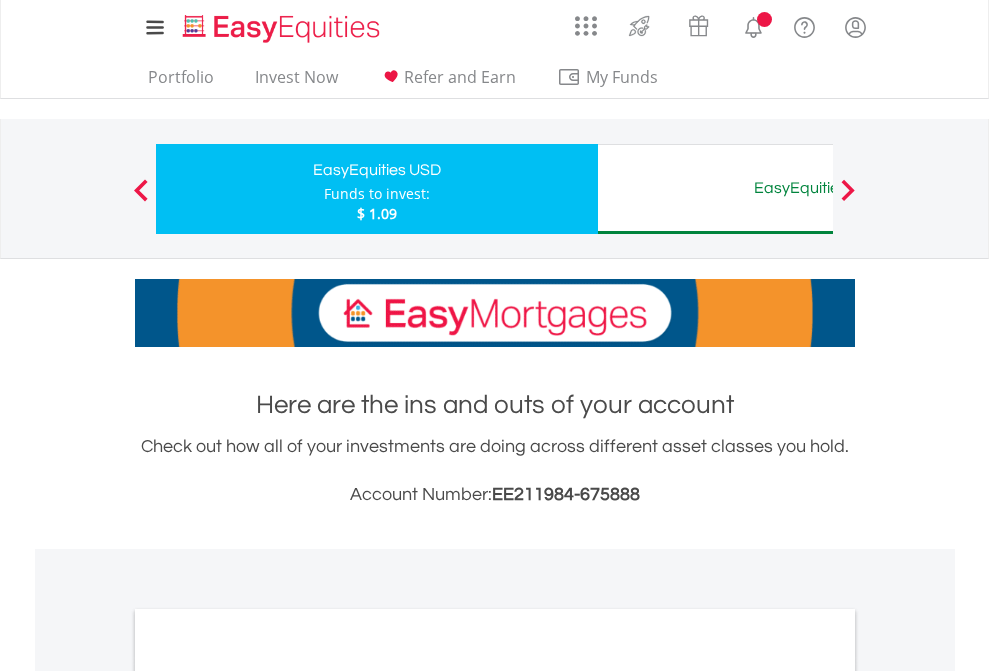 scroll, scrollTop: 0, scrollLeft: 0, axis: both 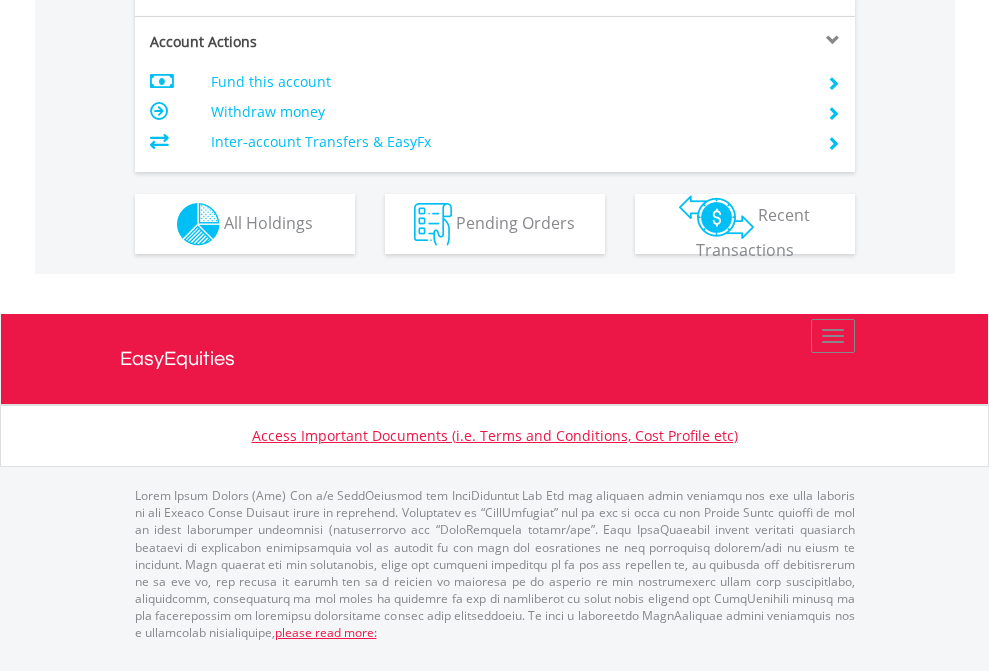 click on "Investment types" at bounding box center (706, -337) 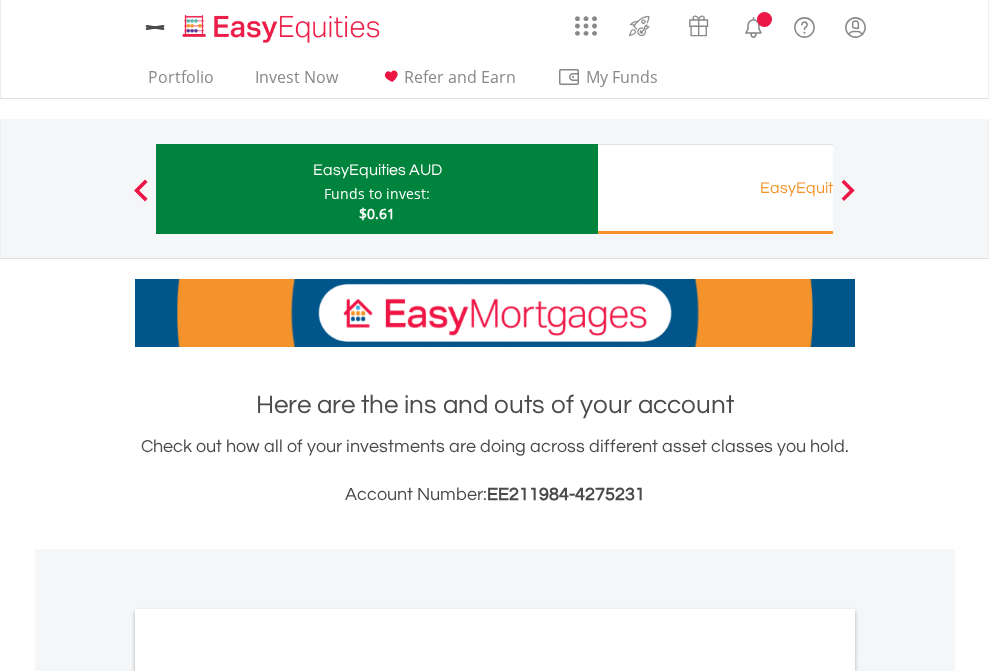 scroll, scrollTop: 0, scrollLeft: 0, axis: both 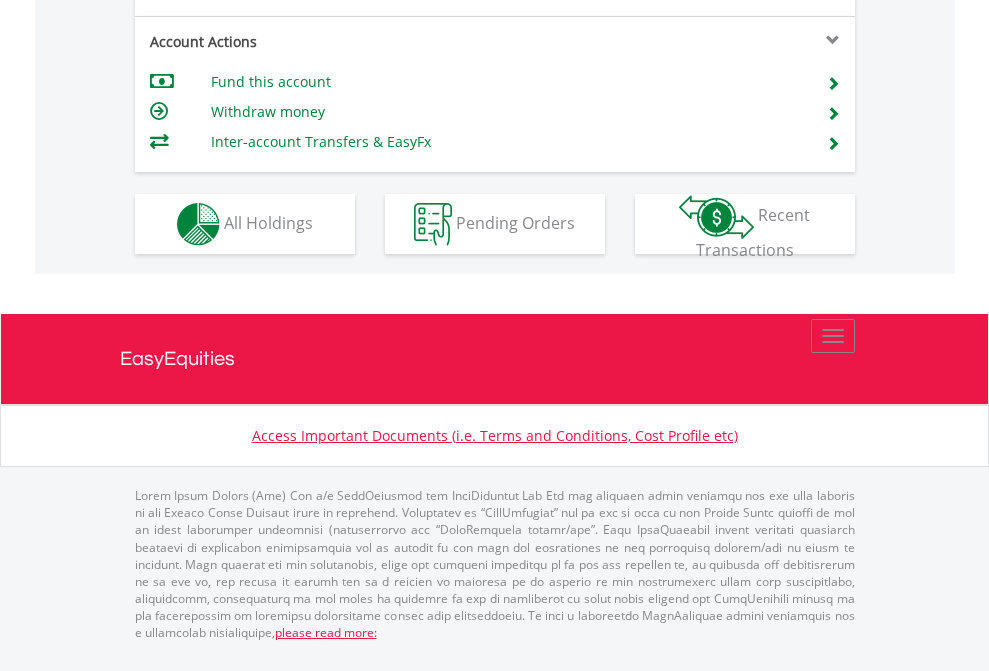 click on "Investment types" at bounding box center (706, -337) 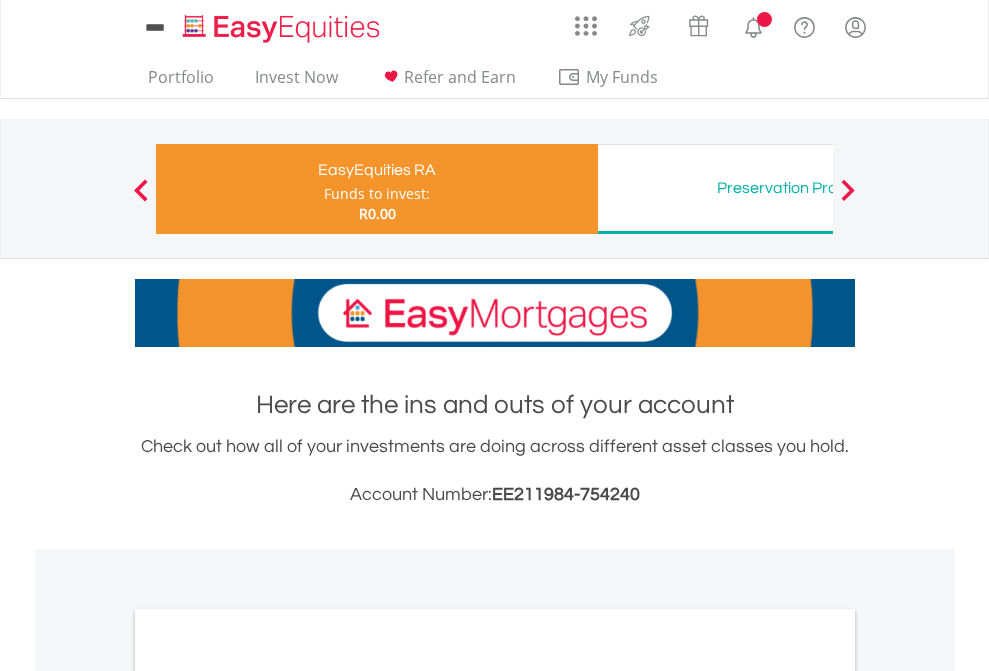 scroll, scrollTop: 0, scrollLeft: 0, axis: both 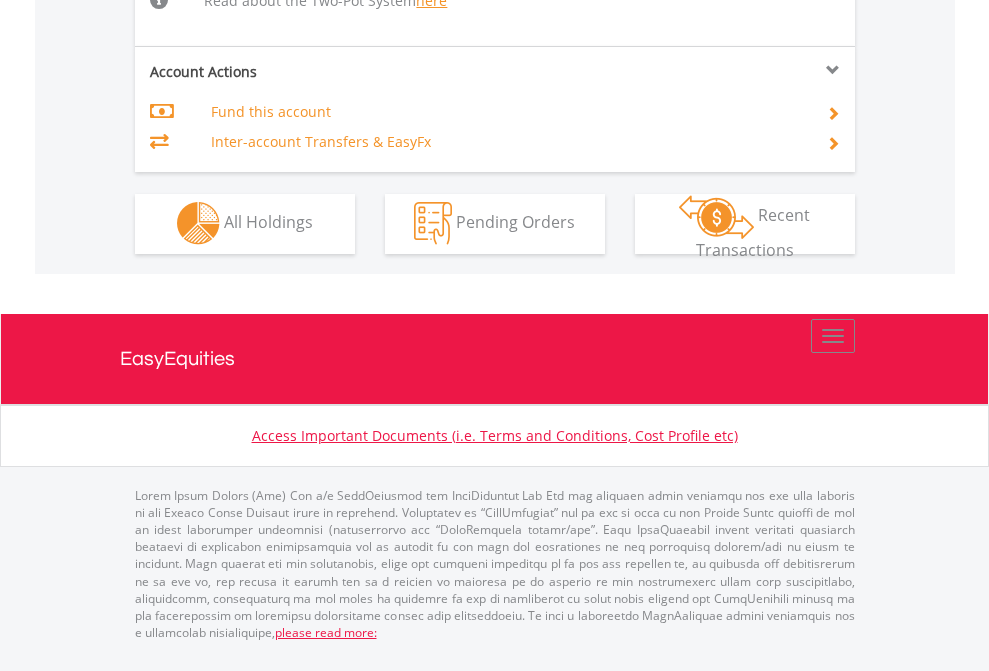 click on "Investment types" at bounding box center (706, -534) 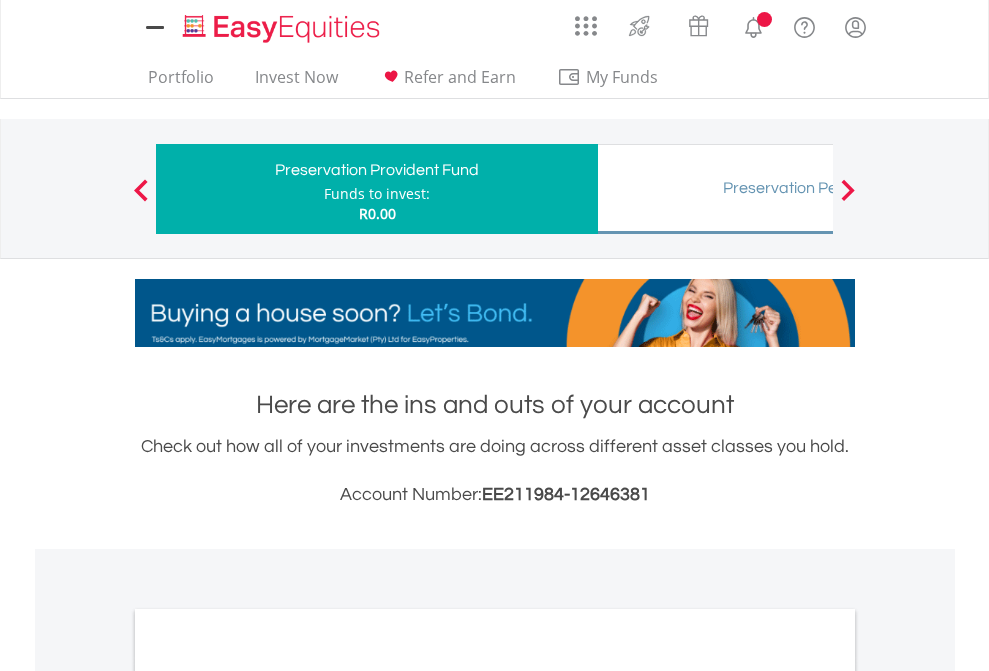 scroll, scrollTop: 0, scrollLeft: 0, axis: both 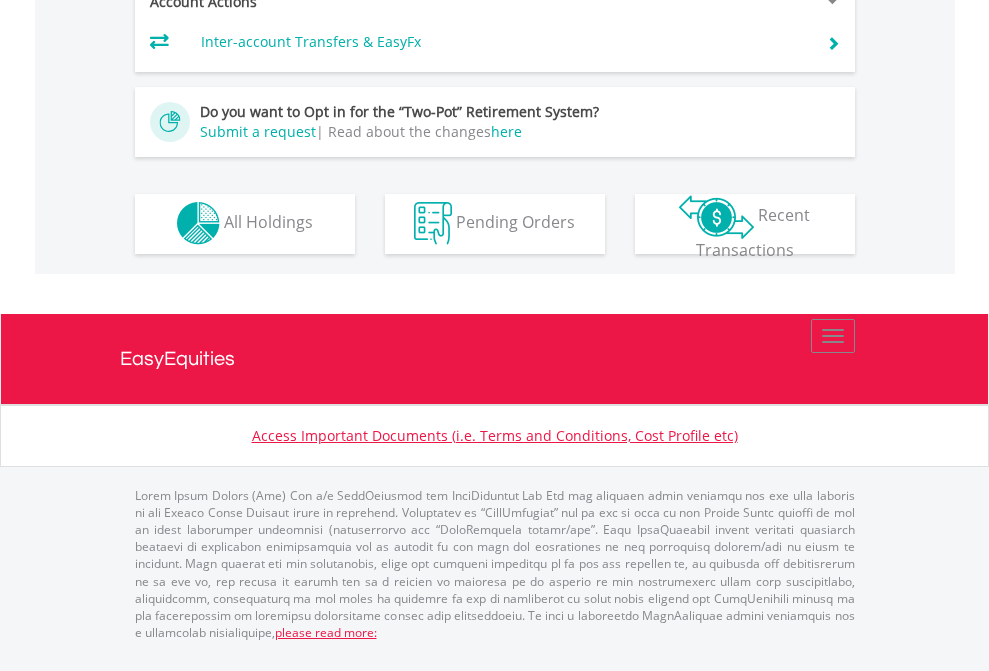 click on "Investment types" at bounding box center [706, -393] 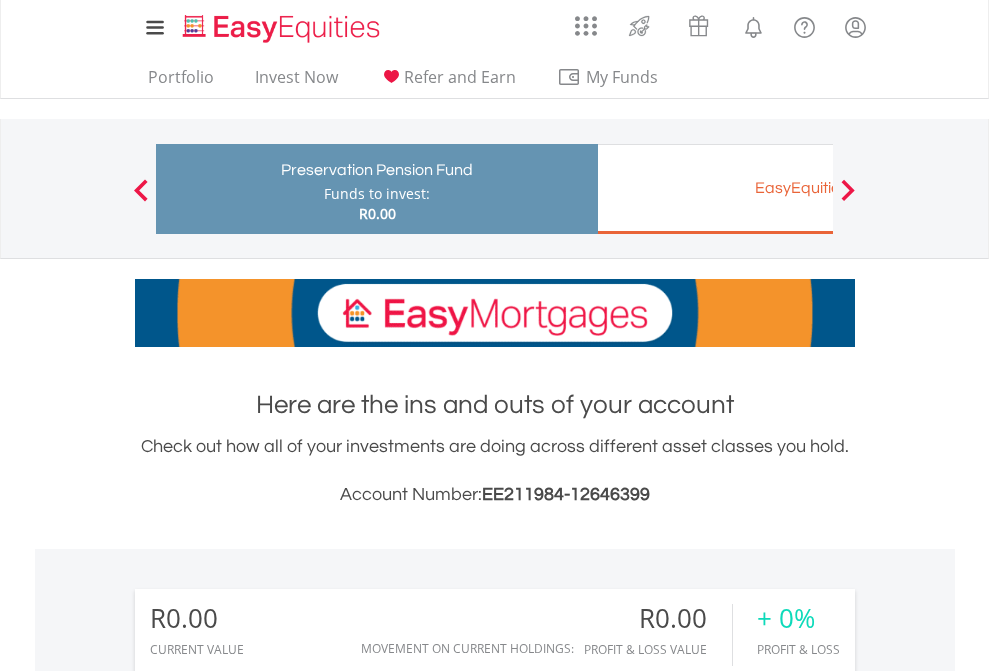 scroll, scrollTop: 1342, scrollLeft: 0, axis: vertical 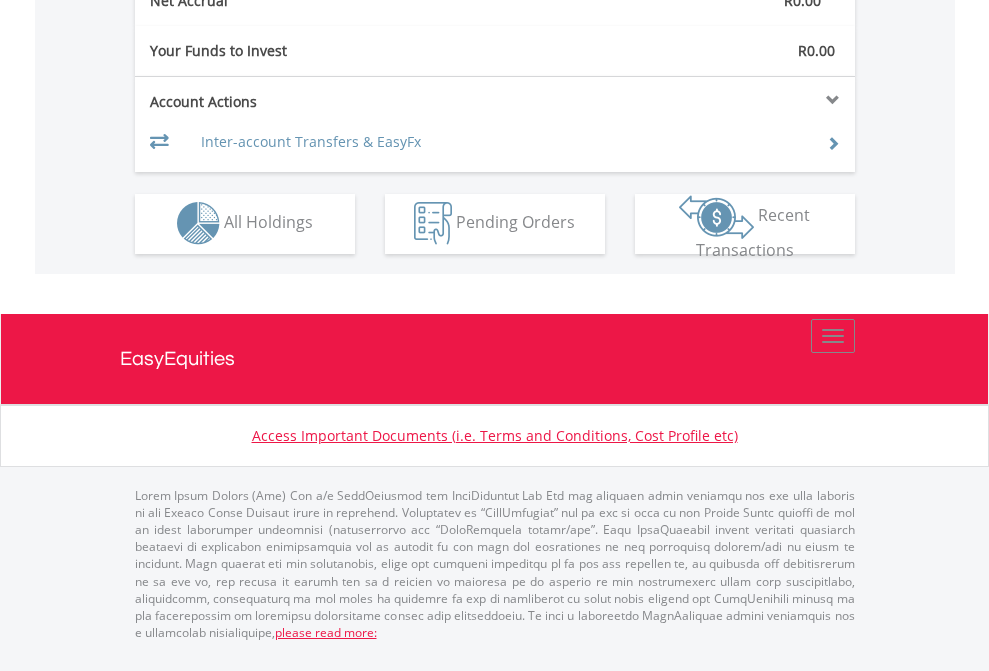 click on "Investment types" at bounding box center [706, -293] 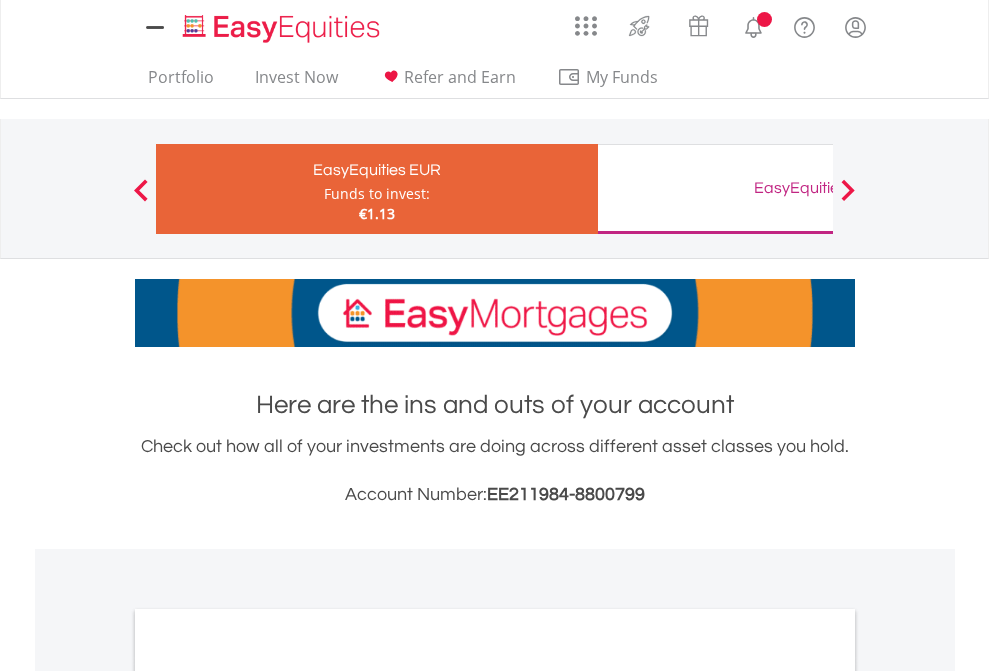 scroll, scrollTop: 0, scrollLeft: 0, axis: both 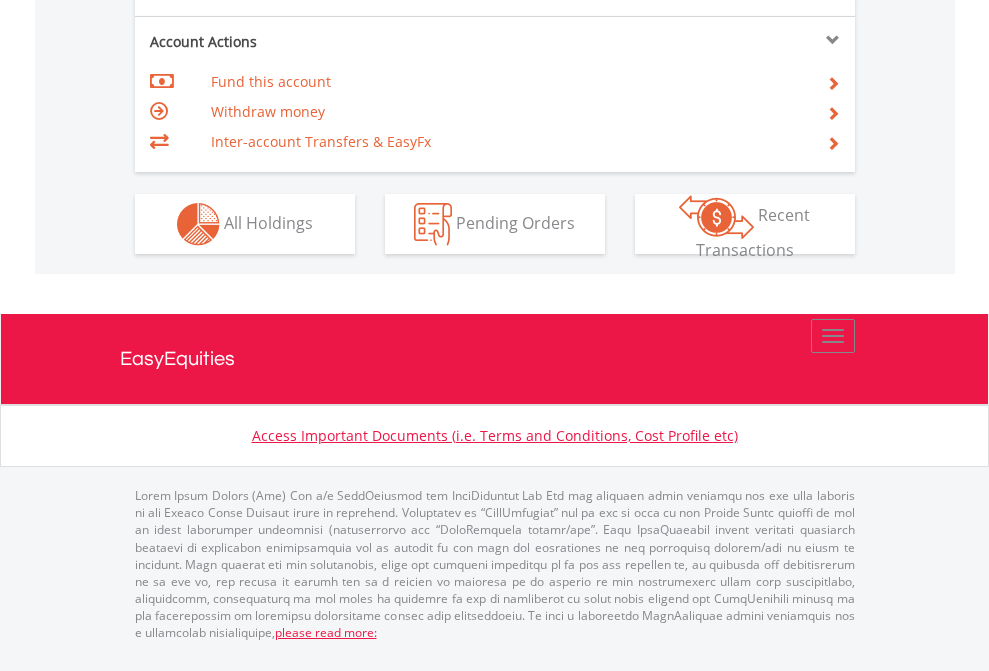 click on "Investment types" at bounding box center [706, -337] 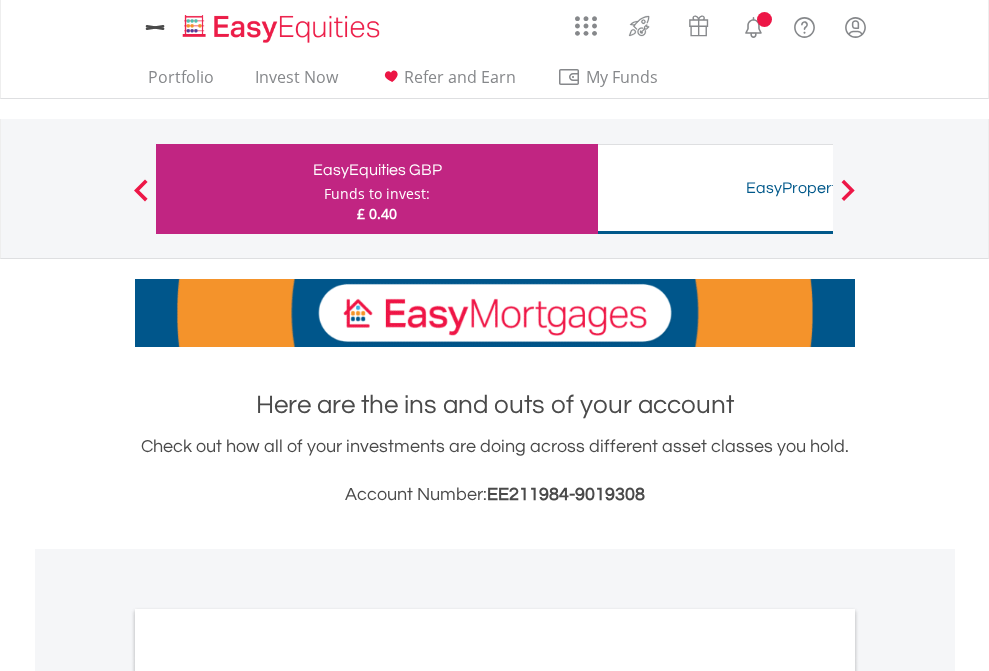 scroll, scrollTop: 0, scrollLeft: 0, axis: both 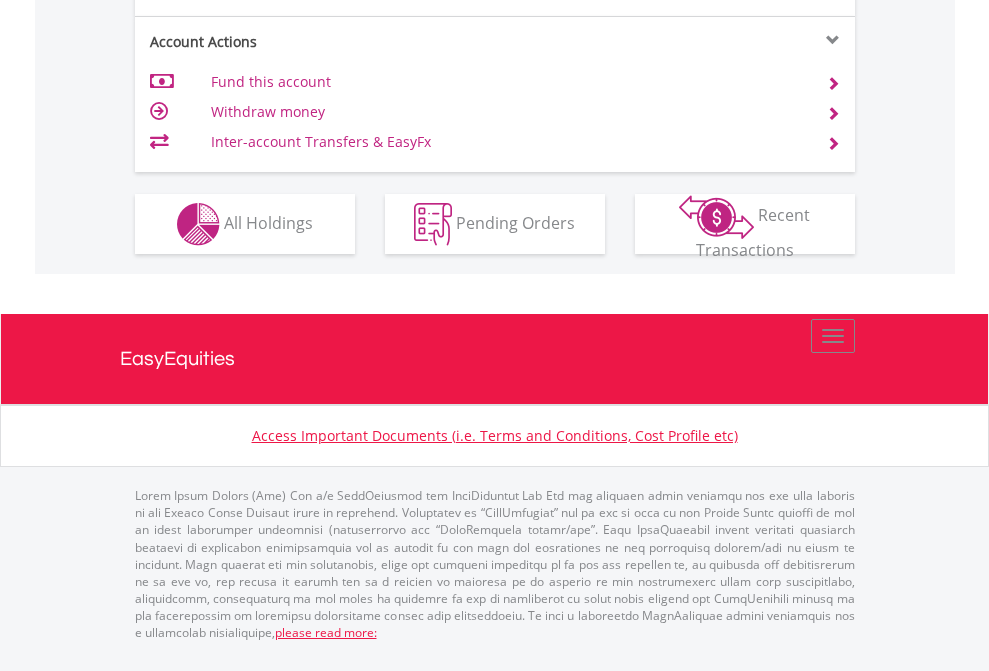 click on "Investment types" at bounding box center [706, -337] 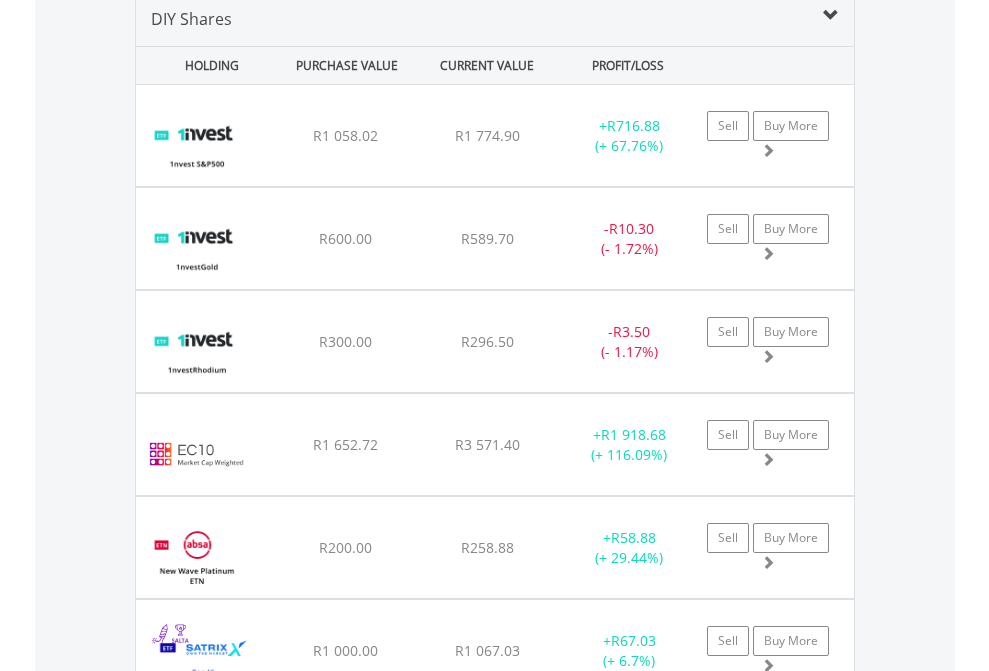 scroll, scrollTop: 1933, scrollLeft: 0, axis: vertical 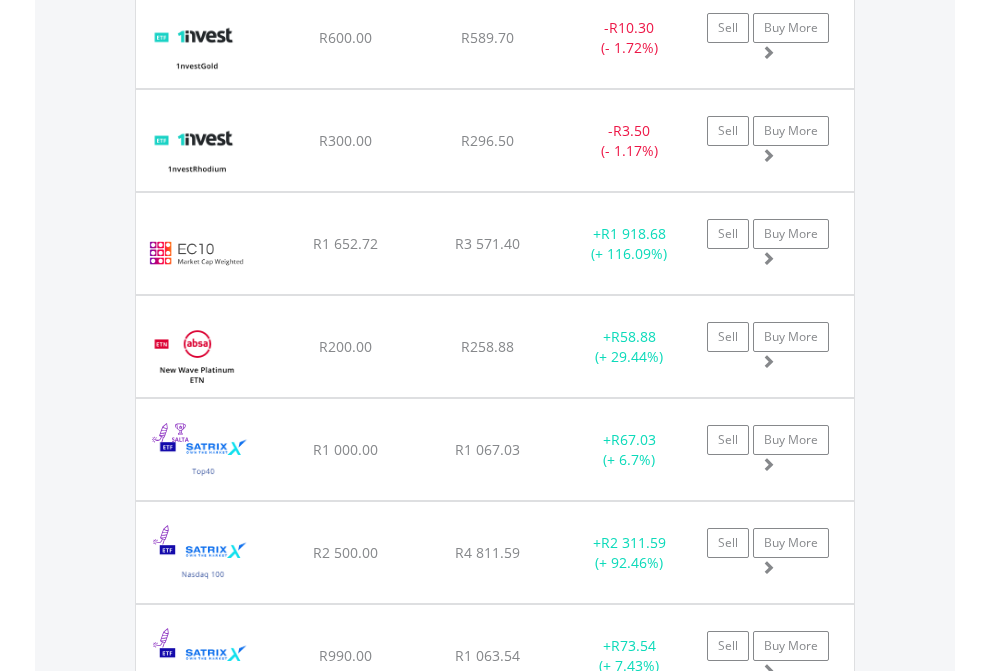 click on "TFSA" at bounding box center [818, -1745] 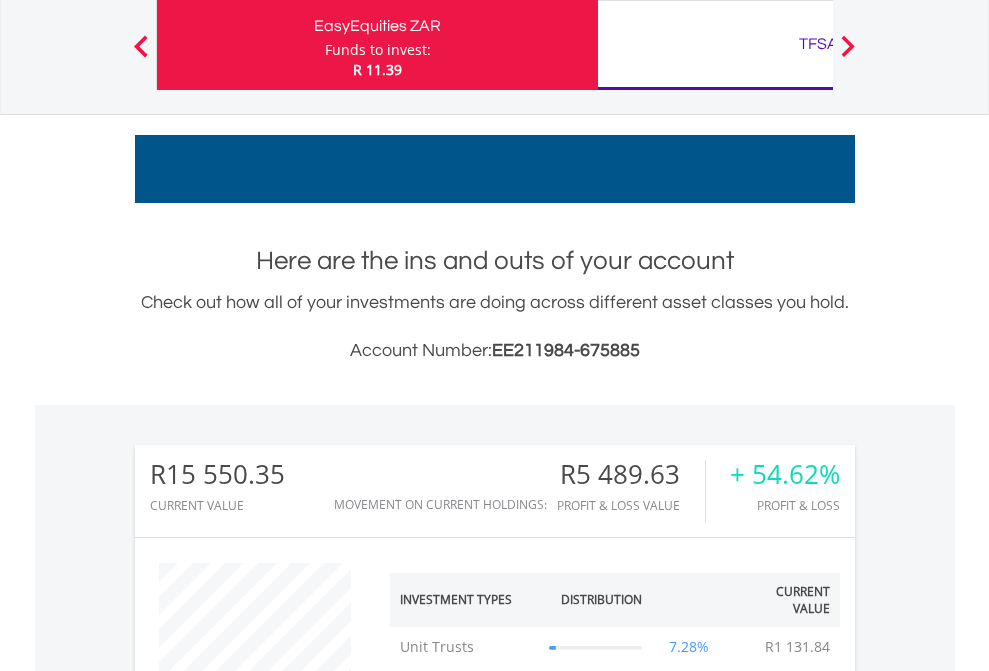scroll, scrollTop: 999808, scrollLeft: 999687, axis: both 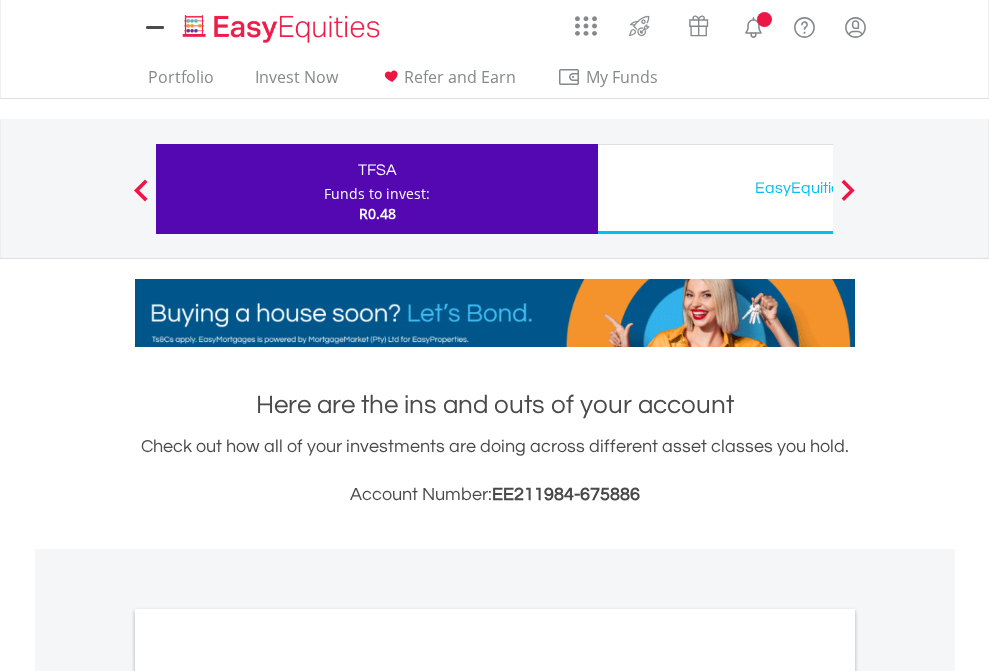 click on "All Holdings" at bounding box center (268, 1096) 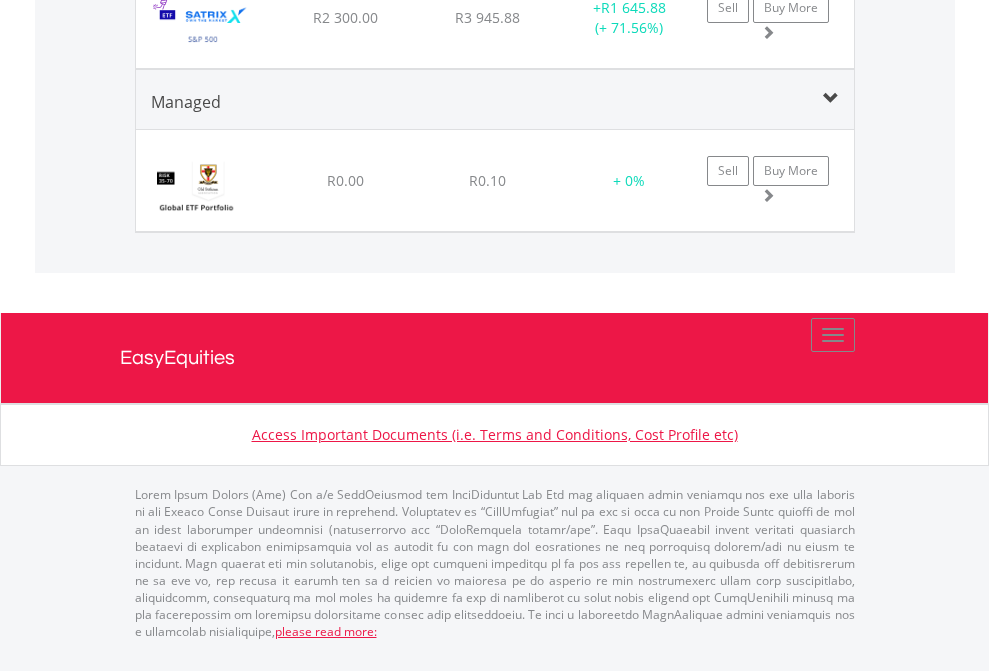 click on "EasyEquities USD" at bounding box center [818, -1645] 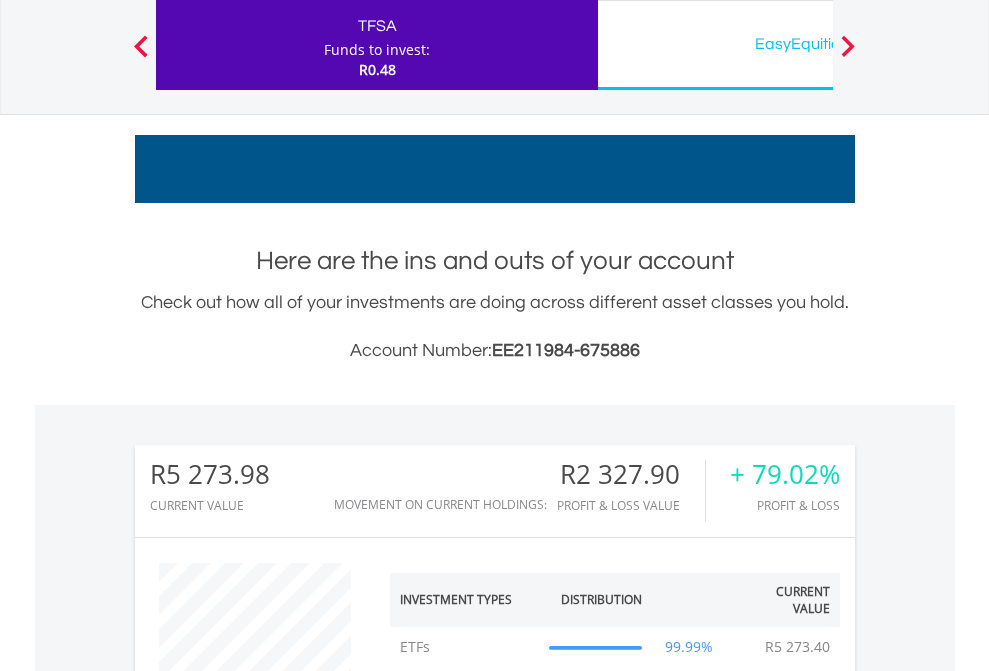 scroll, scrollTop: 999808, scrollLeft: 999687, axis: both 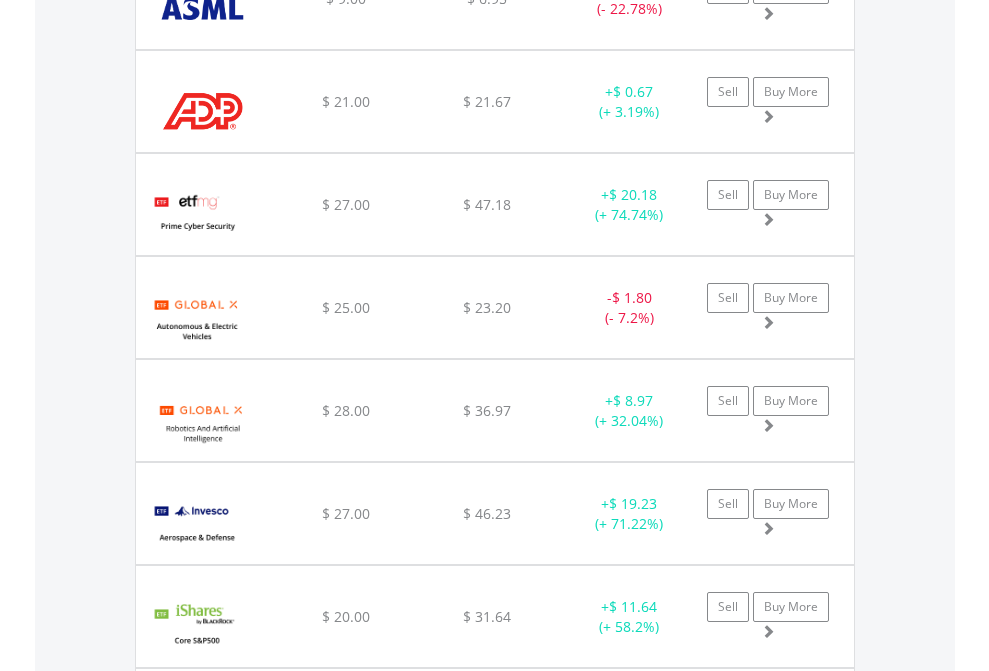 click on "EasyEquities AUD" at bounding box center (818, -2076) 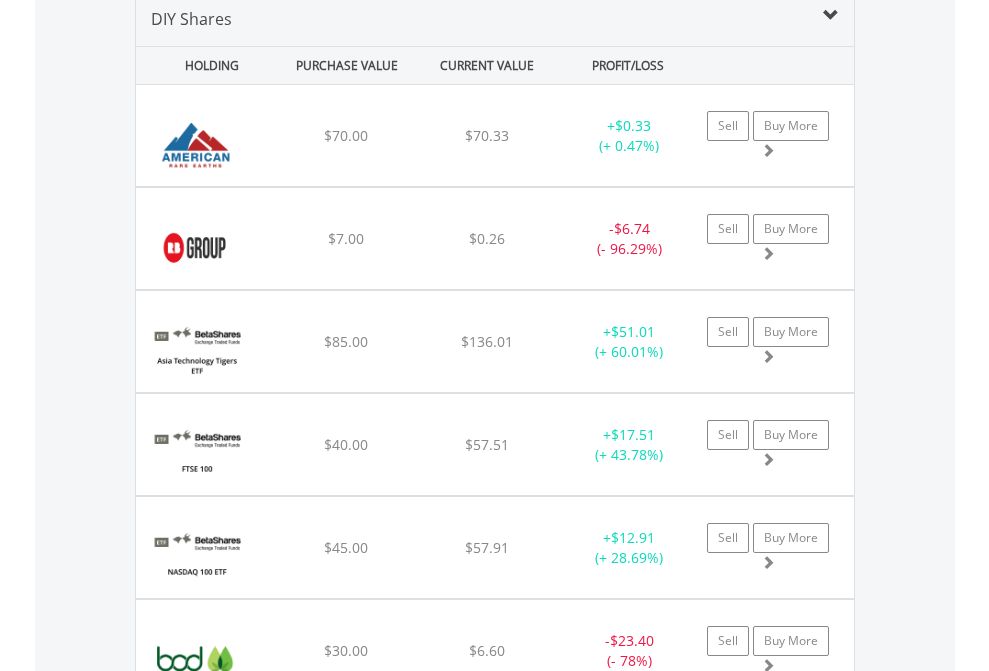 scroll, scrollTop: 1933, scrollLeft: 0, axis: vertical 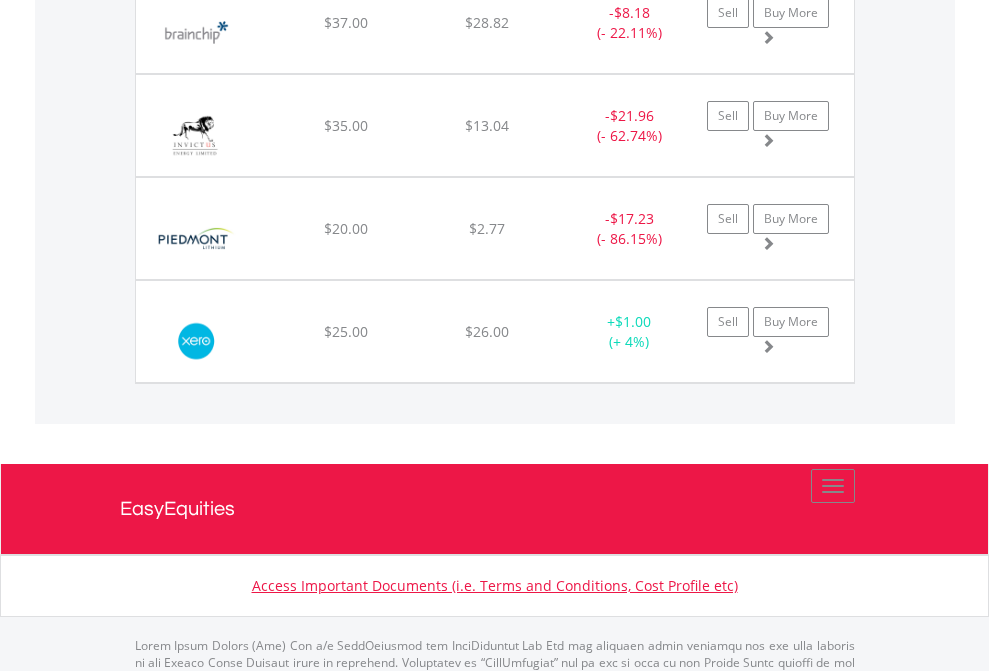 click on "EasyEquities RA" at bounding box center (818, -1745) 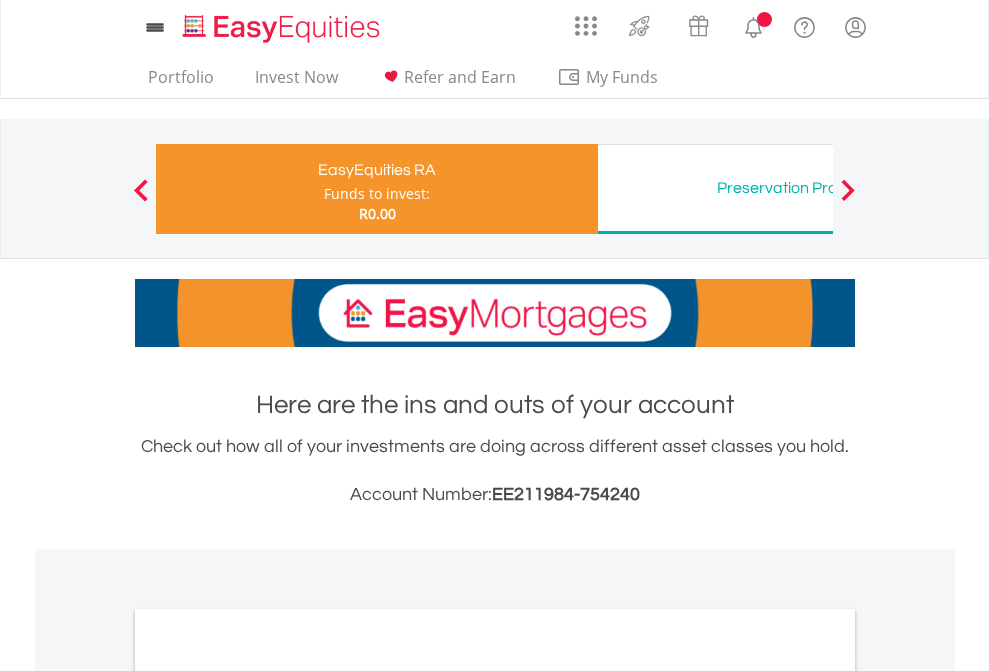 scroll, scrollTop: 1202, scrollLeft: 0, axis: vertical 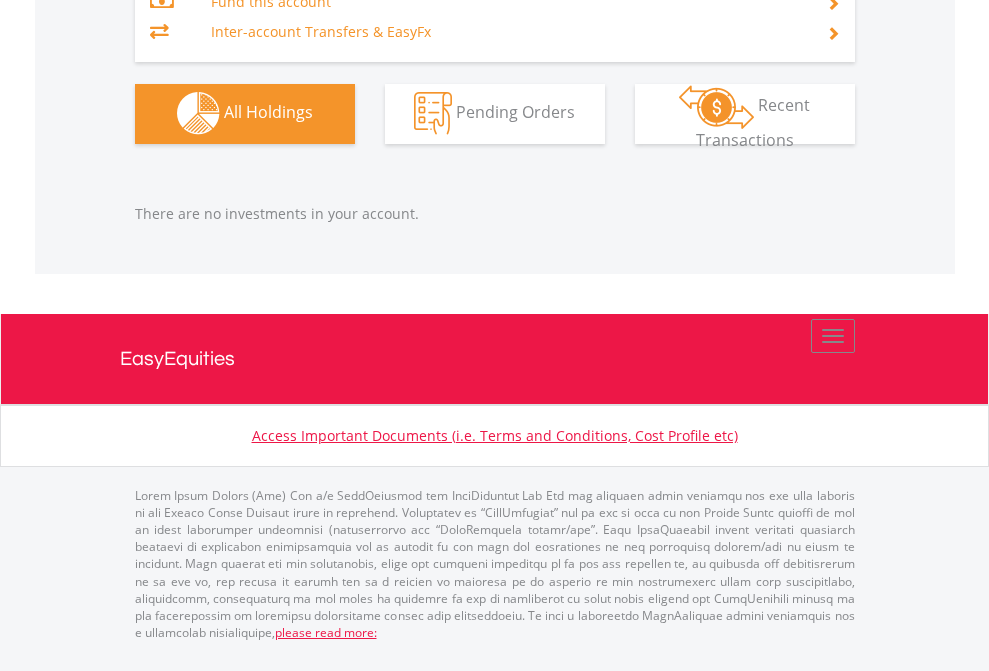 click on "Preservation Provident Fund" at bounding box center (818, -1323) 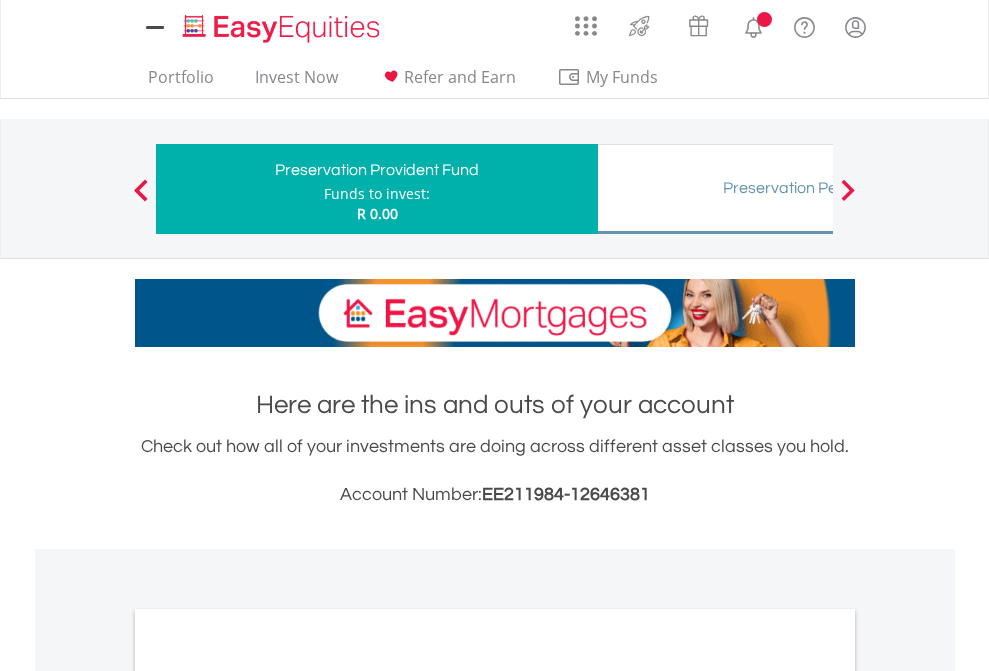 scroll, scrollTop: 0, scrollLeft: 0, axis: both 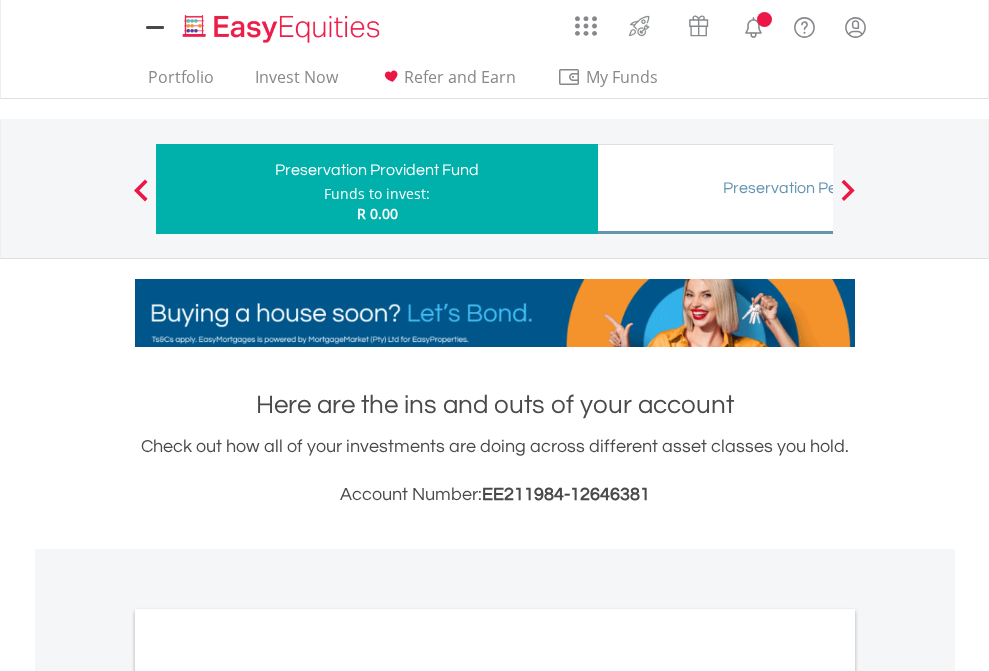 click on "All Holdings" at bounding box center (268, 1036) 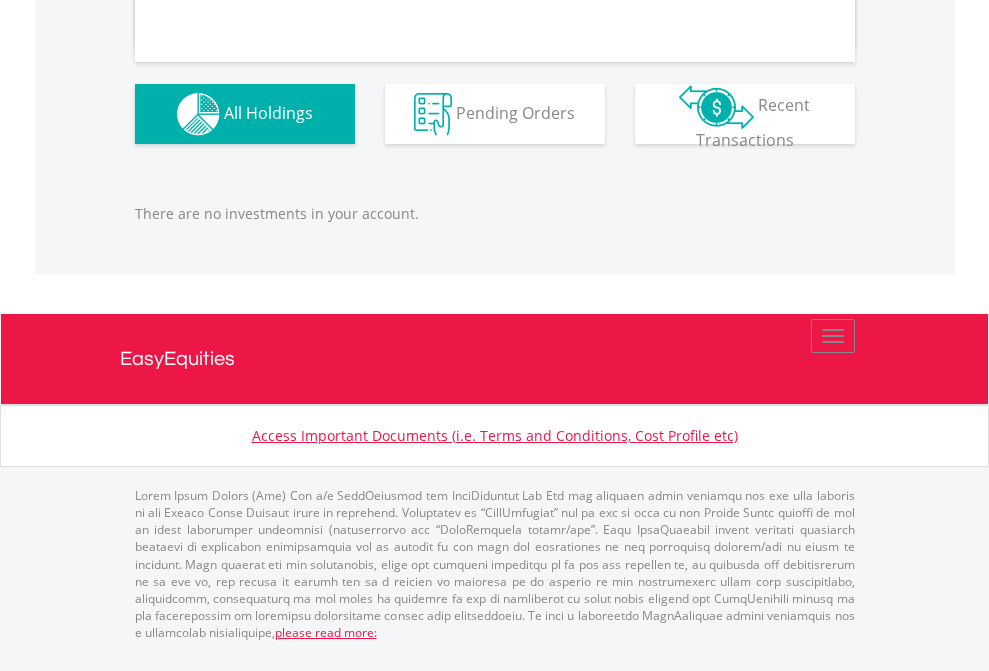 scroll, scrollTop: 1980, scrollLeft: 0, axis: vertical 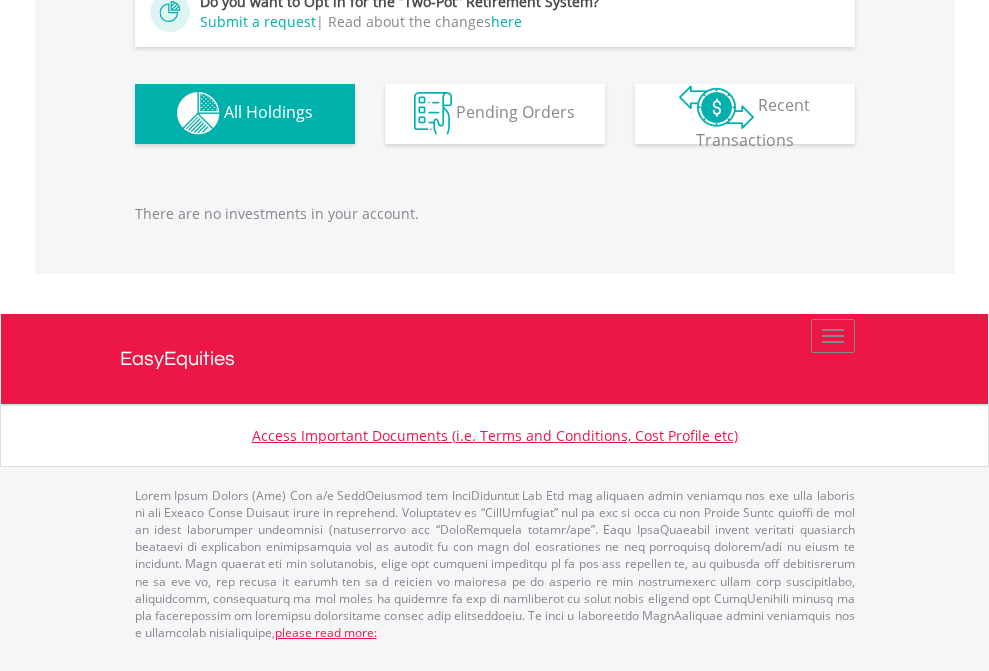 click on "Preservation Pension Fund" at bounding box center (818, -1182) 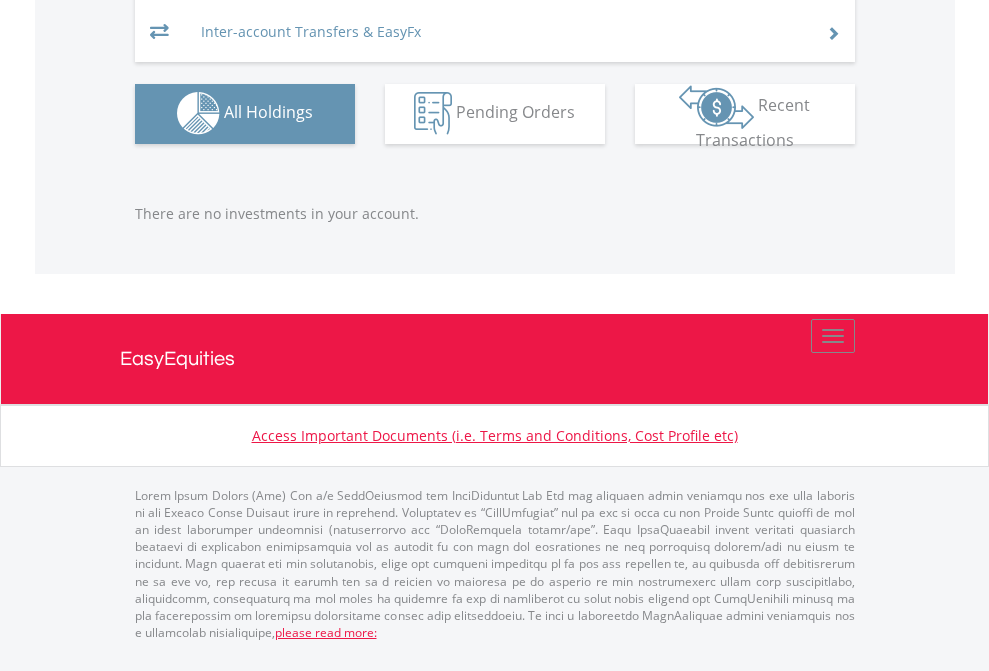 scroll, scrollTop: 1980, scrollLeft: 0, axis: vertical 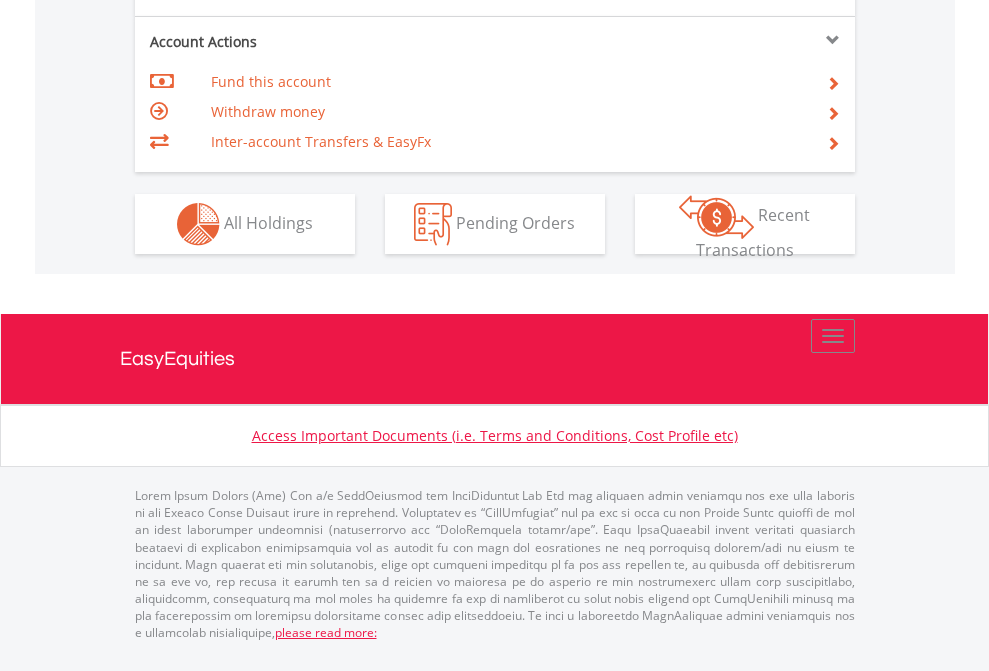click on "All Holdings" at bounding box center [268, 222] 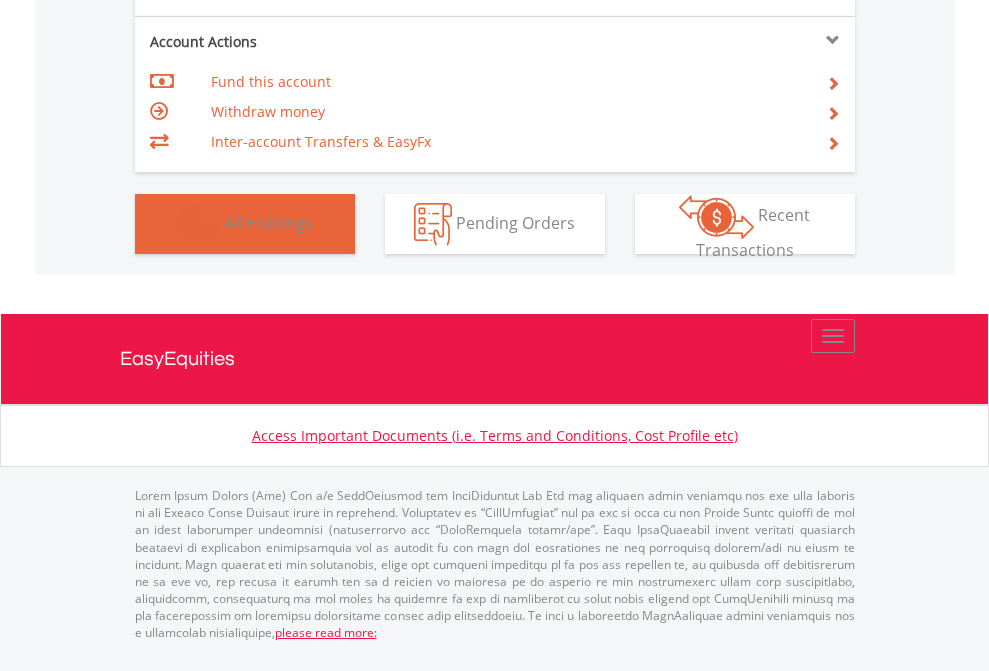 scroll, scrollTop: 999808, scrollLeft: 999687, axis: both 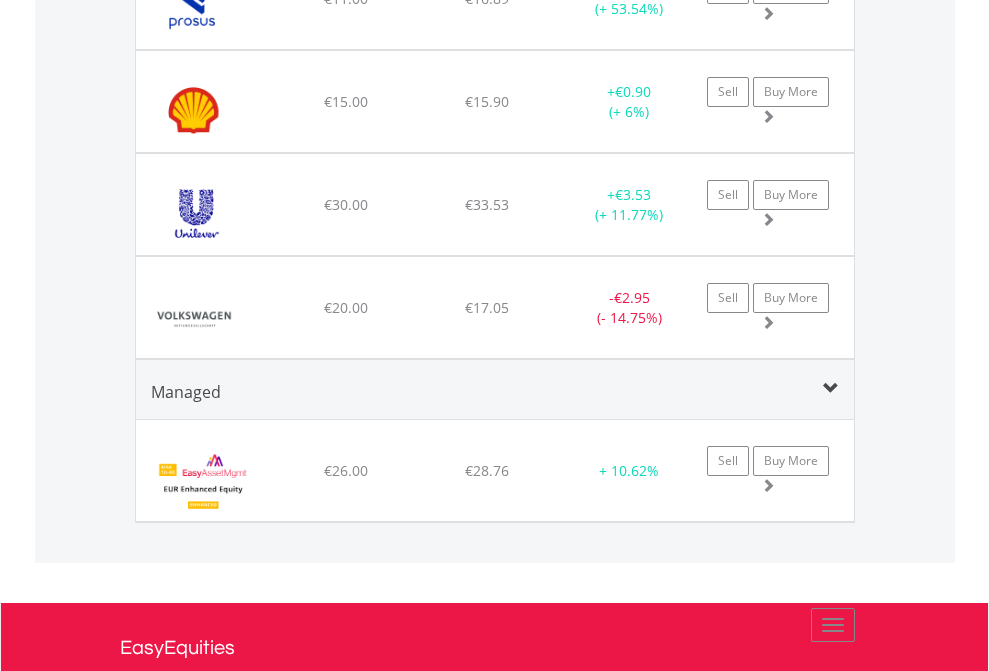 click on "EasyEquities GBP" at bounding box center [818, -2076] 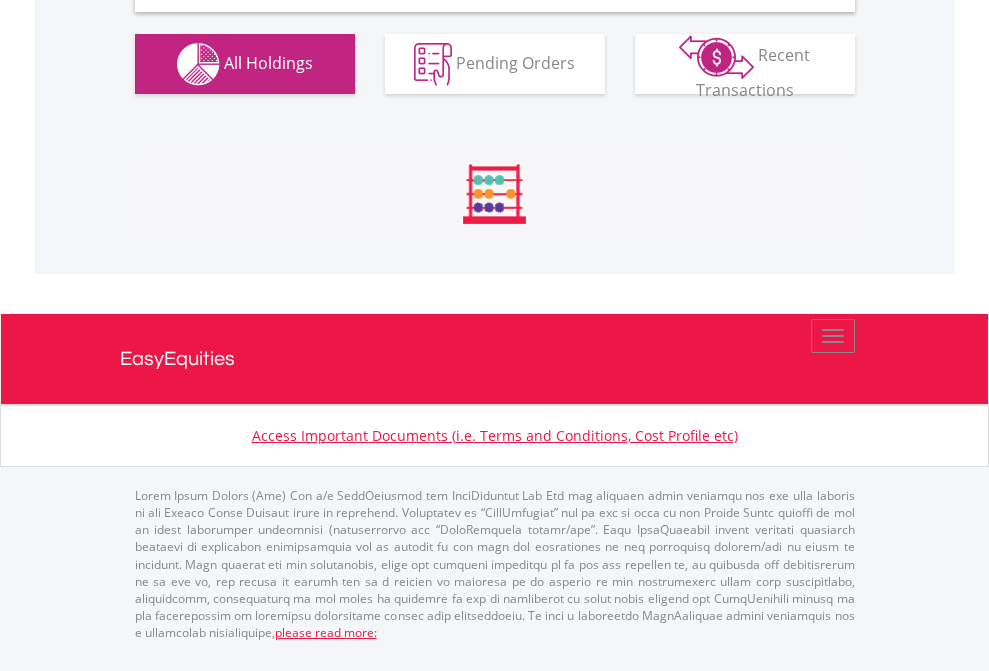 scroll, scrollTop: 1933, scrollLeft: 0, axis: vertical 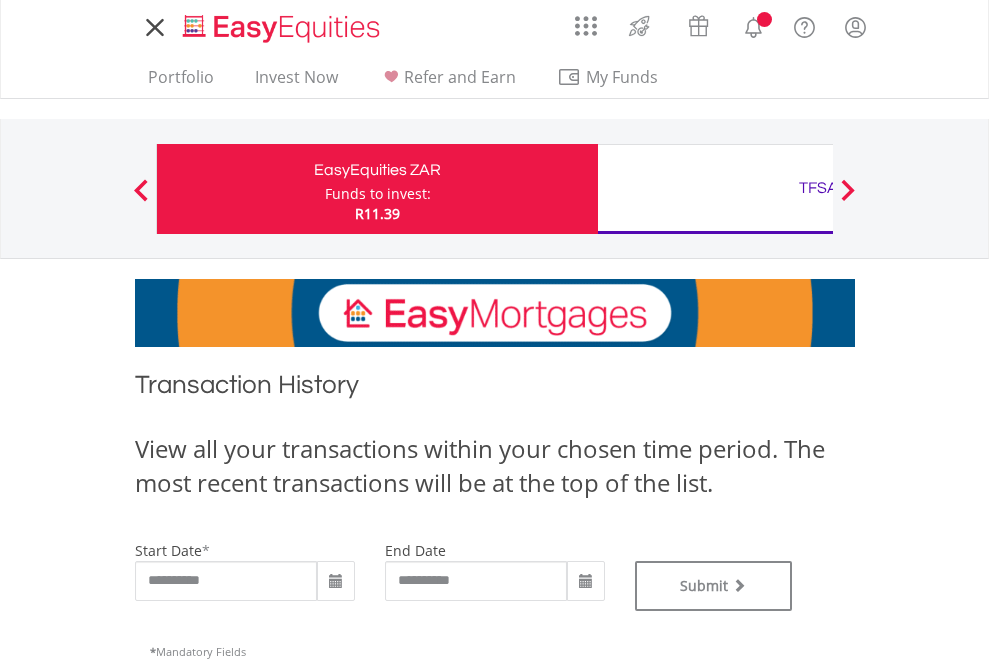 type on "**********" 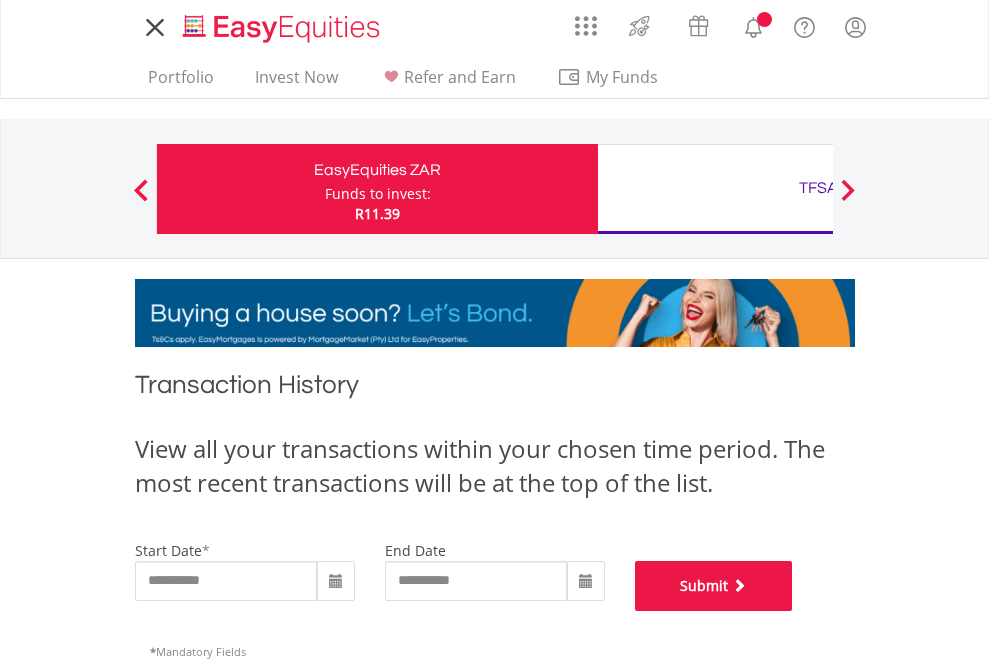 click on "Submit" at bounding box center (714, 586) 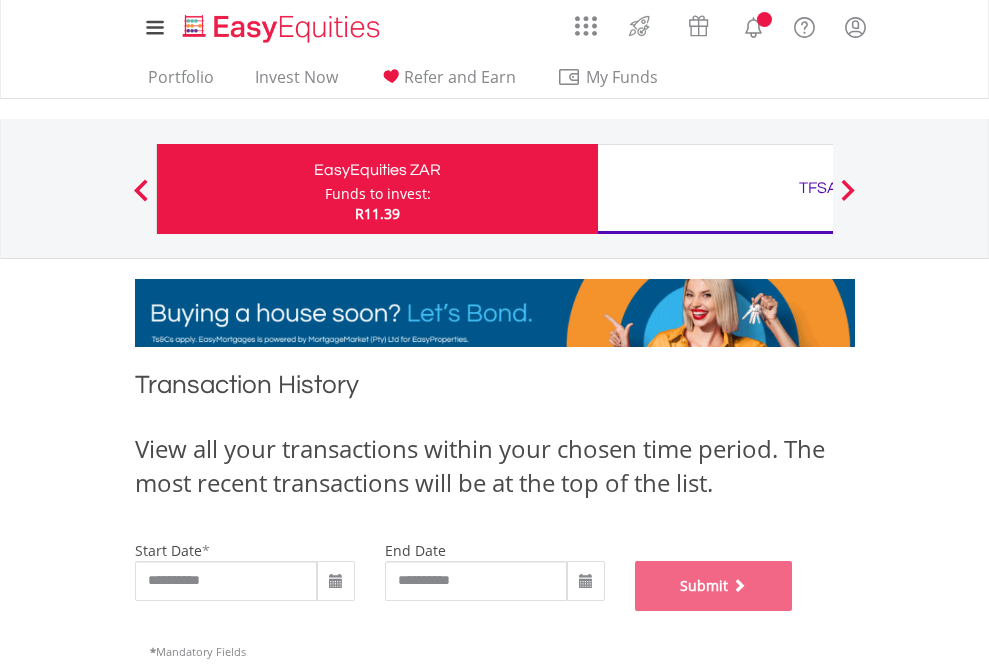 scroll, scrollTop: 811, scrollLeft: 0, axis: vertical 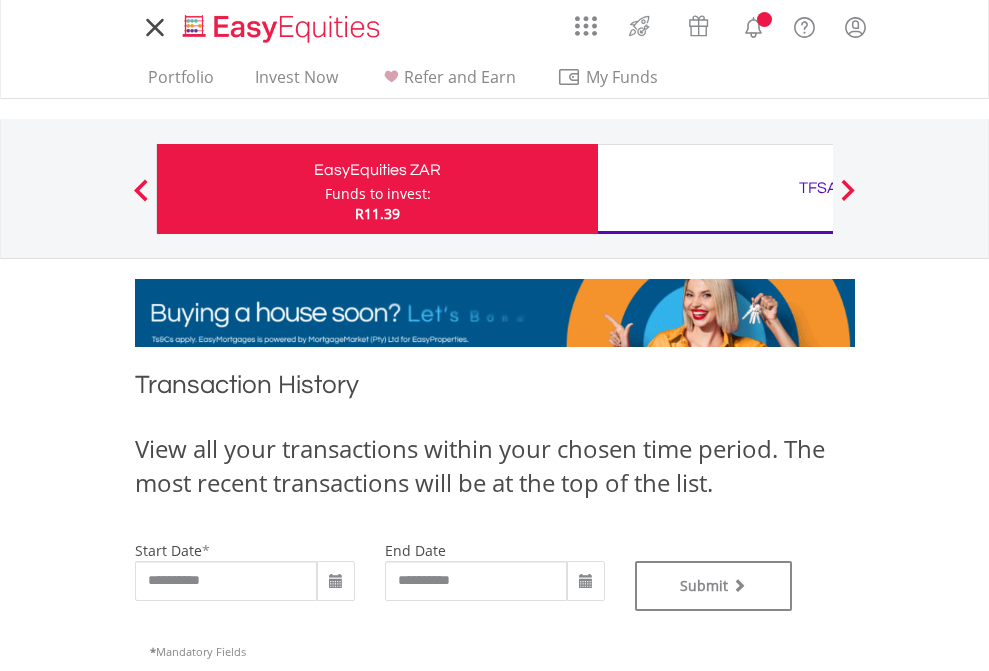 click on "TFSA" at bounding box center (818, 188) 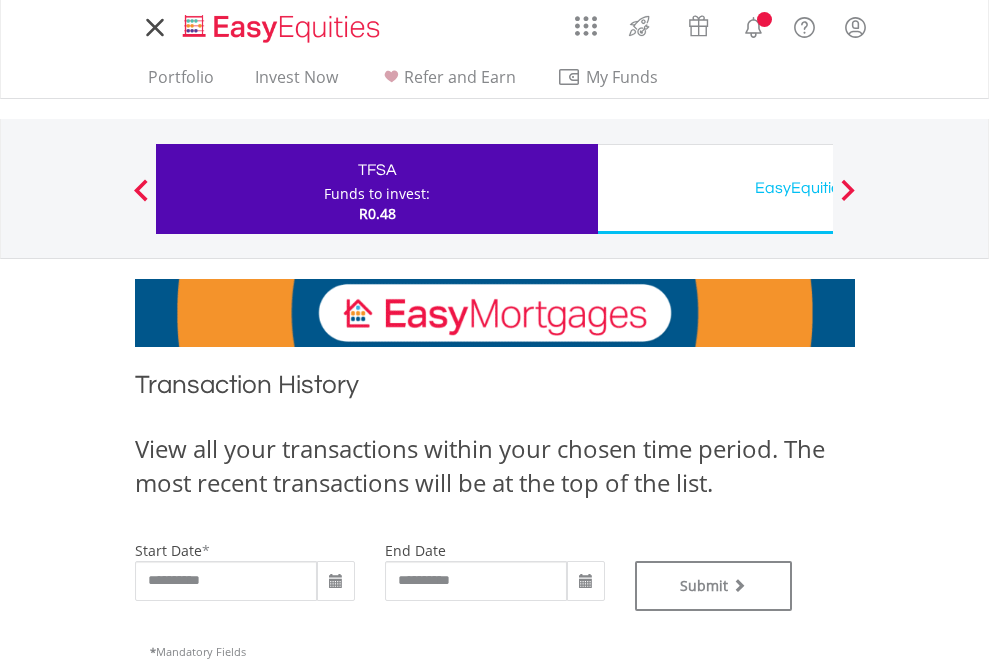 scroll, scrollTop: 0, scrollLeft: 0, axis: both 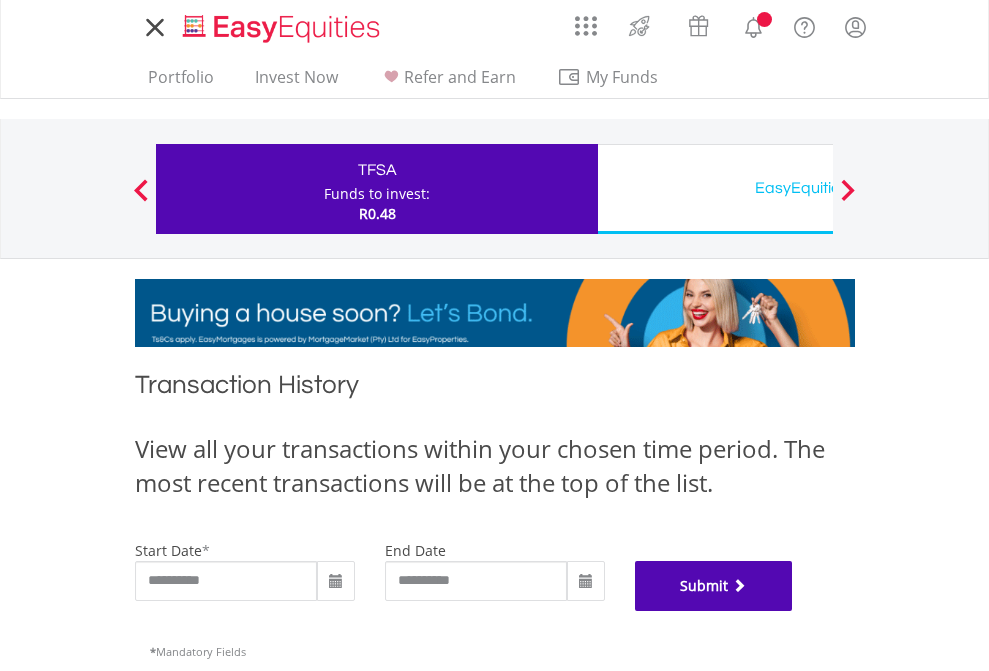 click on "Submit" at bounding box center [714, 586] 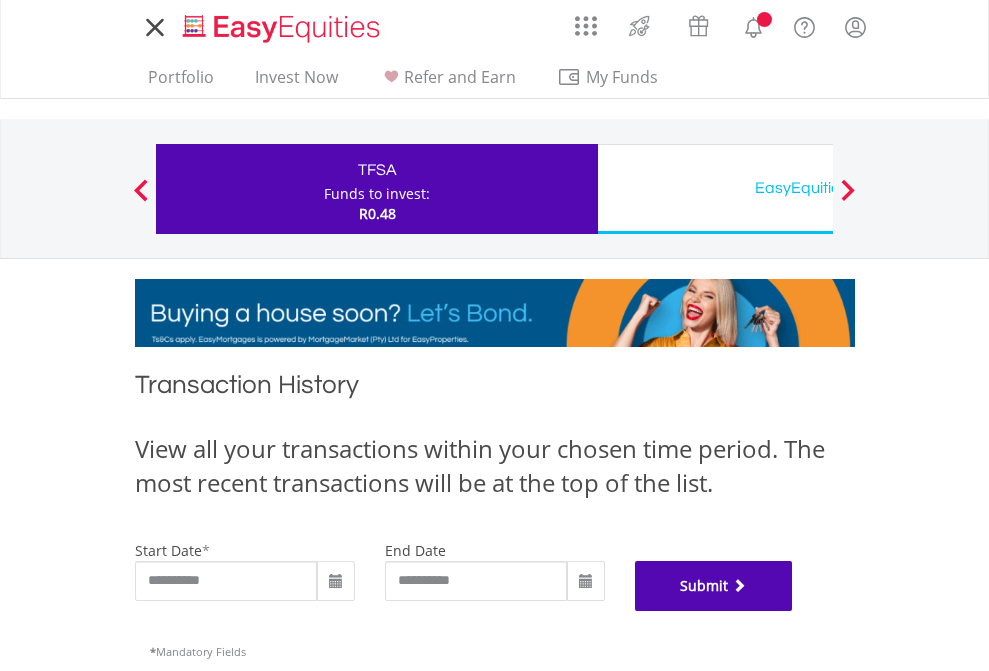 scroll, scrollTop: 811, scrollLeft: 0, axis: vertical 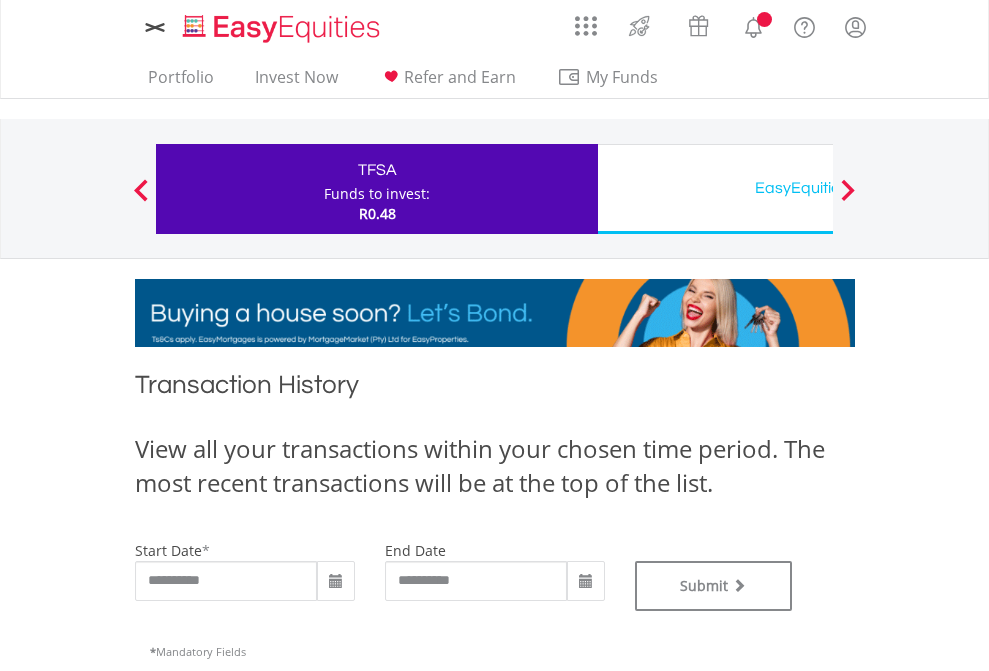 click on "EasyEquities USD" at bounding box center (818, 188) 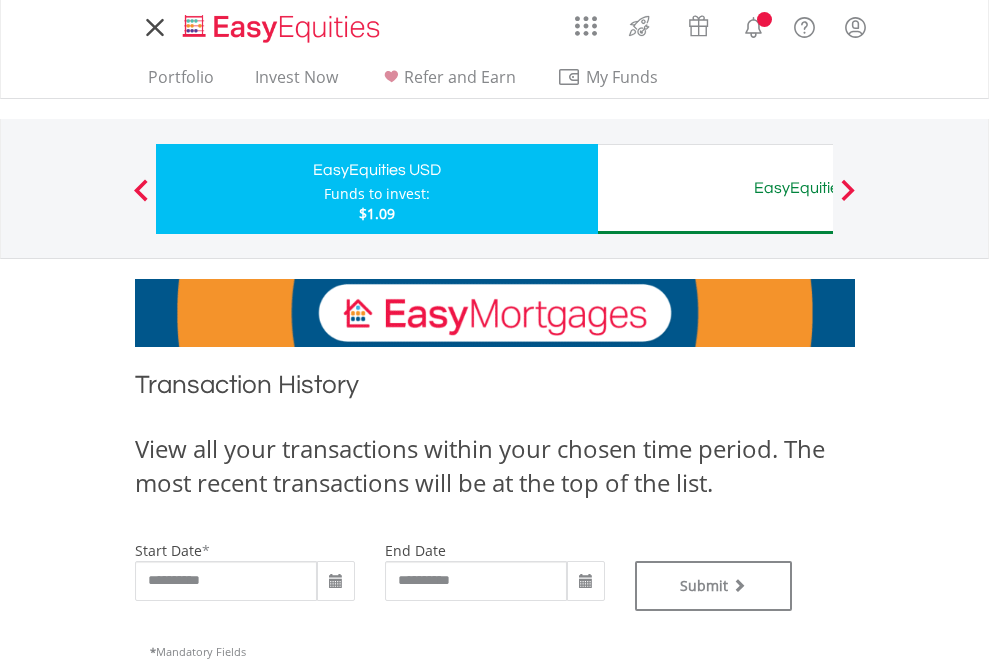 scroll, scrollTop: 0, scrollLeft: 0, axis: both 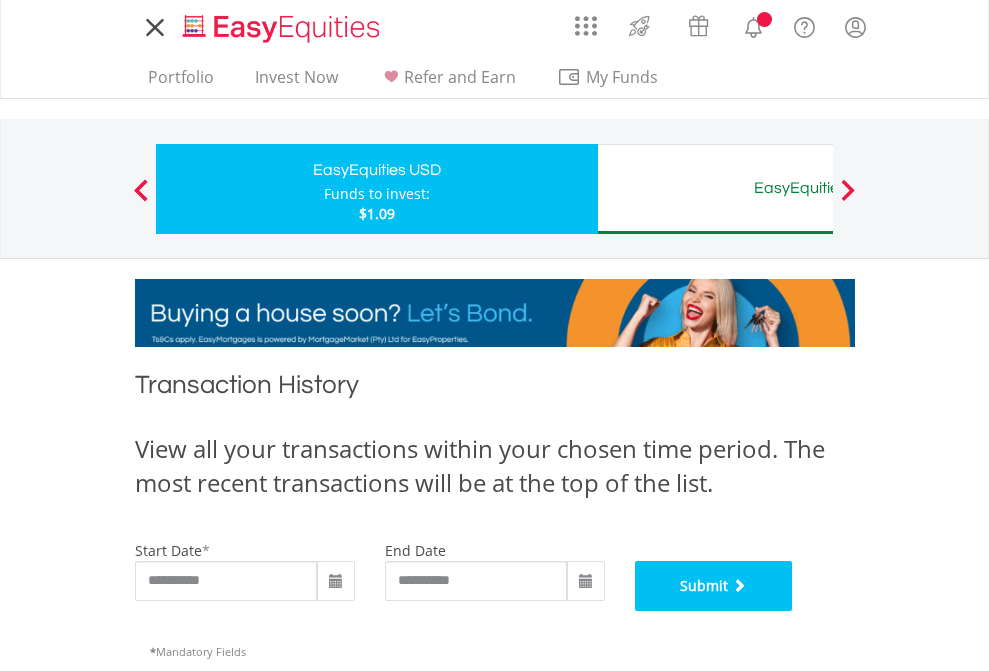 click on "Submit" at bounding box center [714, 586] 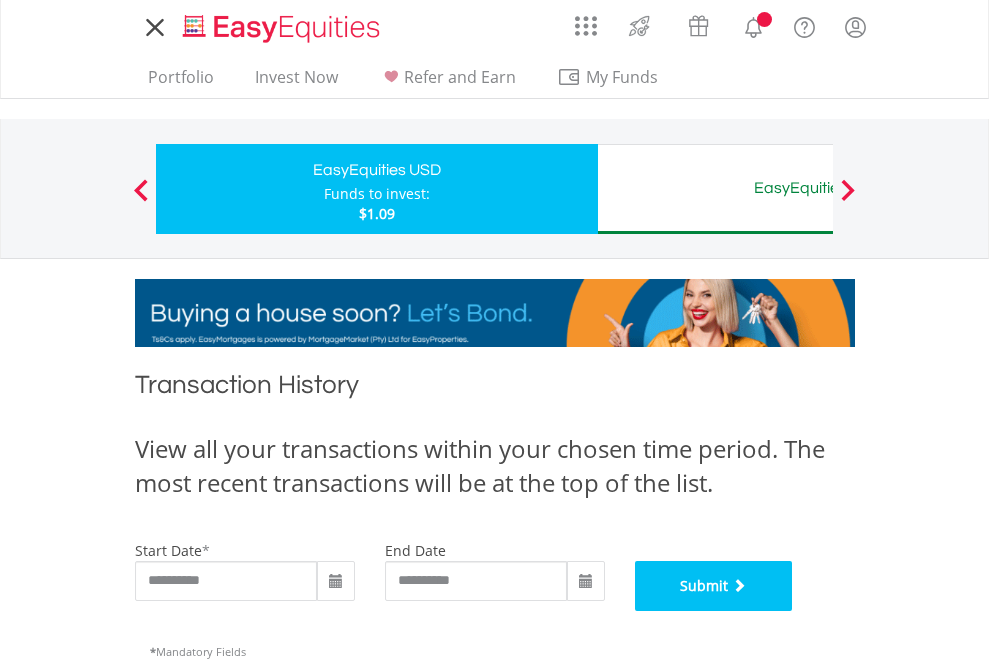 scroll, scrollTop: 811, scrollLeft: 0, axis: vertical 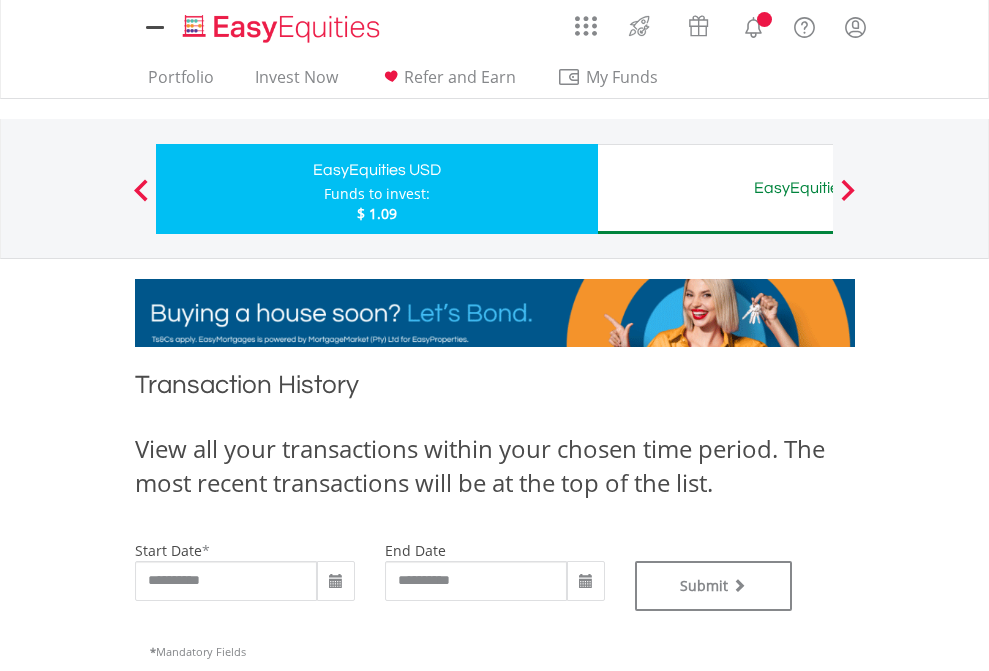click on "EasyEquities AUD" at bounding box center (818, 188) 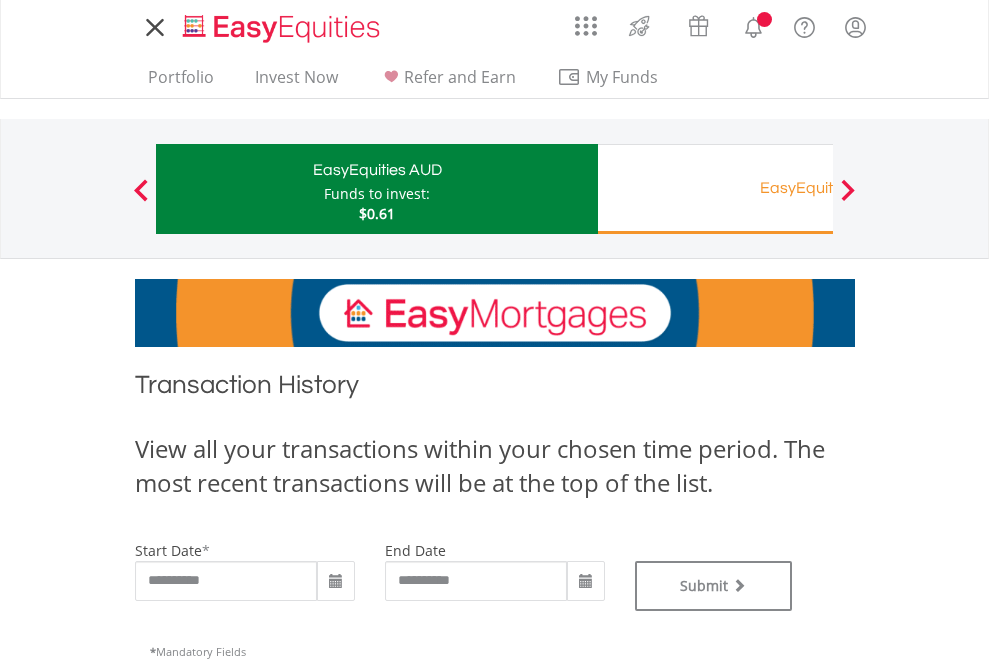 scroll, scrollTop: 0, scrollLeft: 0, axis: both 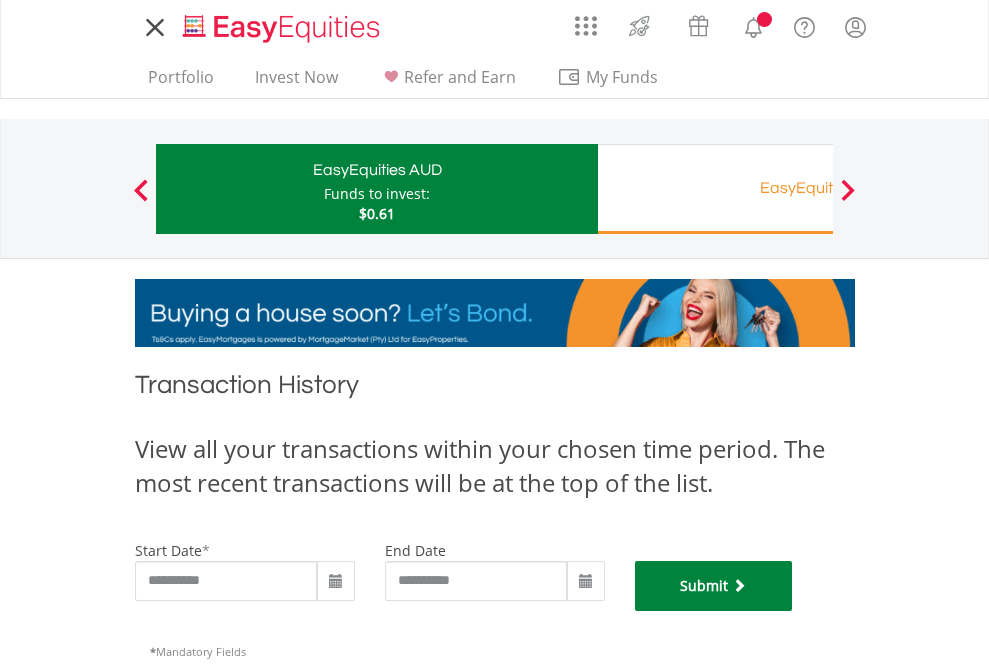 click on "Submit" at bounding box center (714, 586) 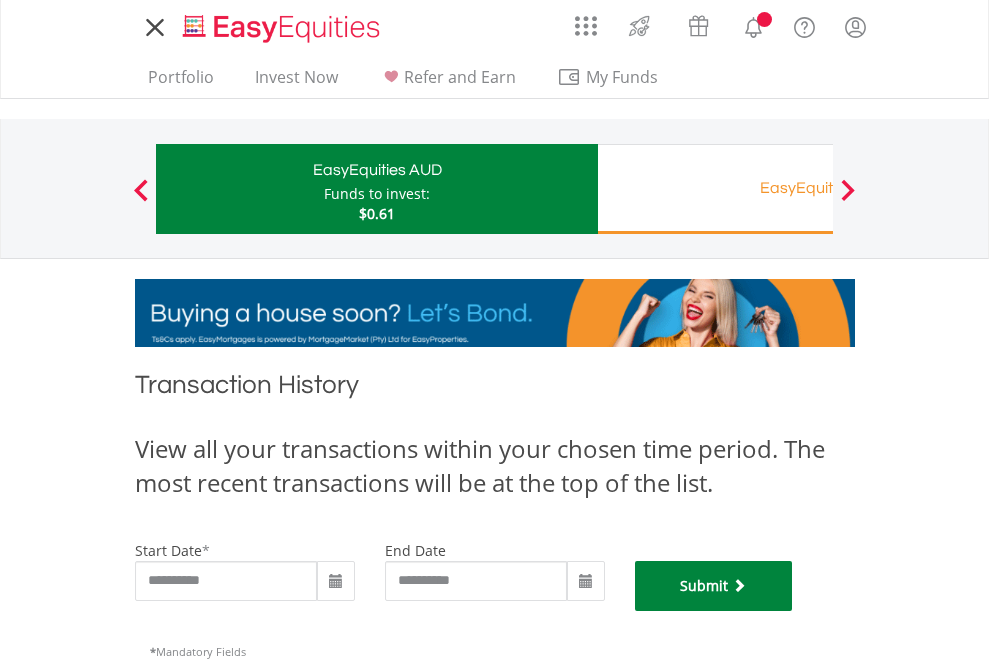 scroll, scrollTop: 811, scrollLeft: 0, axis: vertical 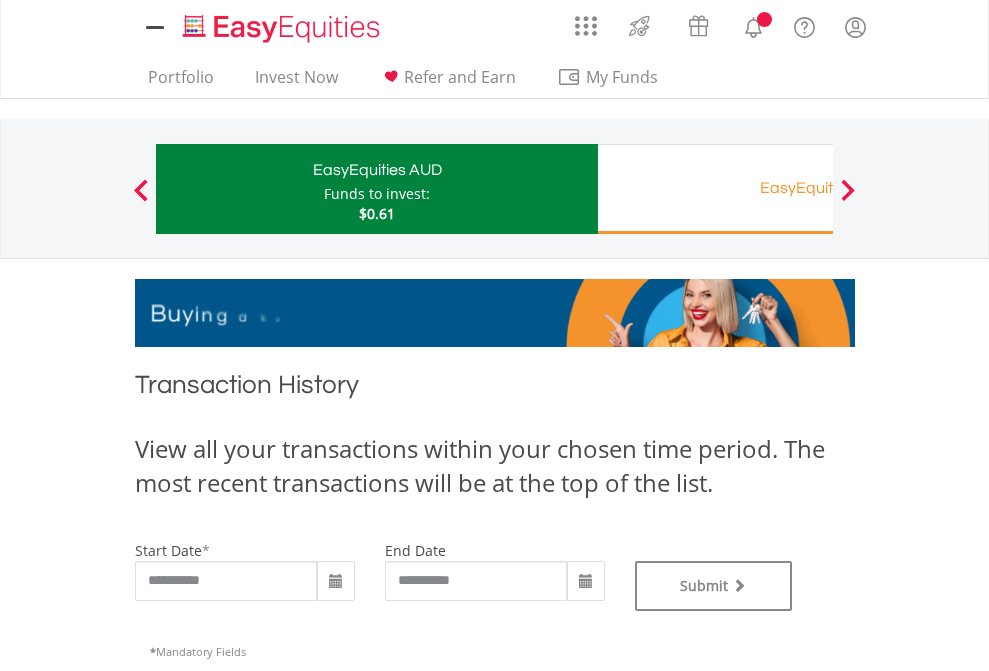 click on "EasyEquities RA" at bounding box center [818, 188] 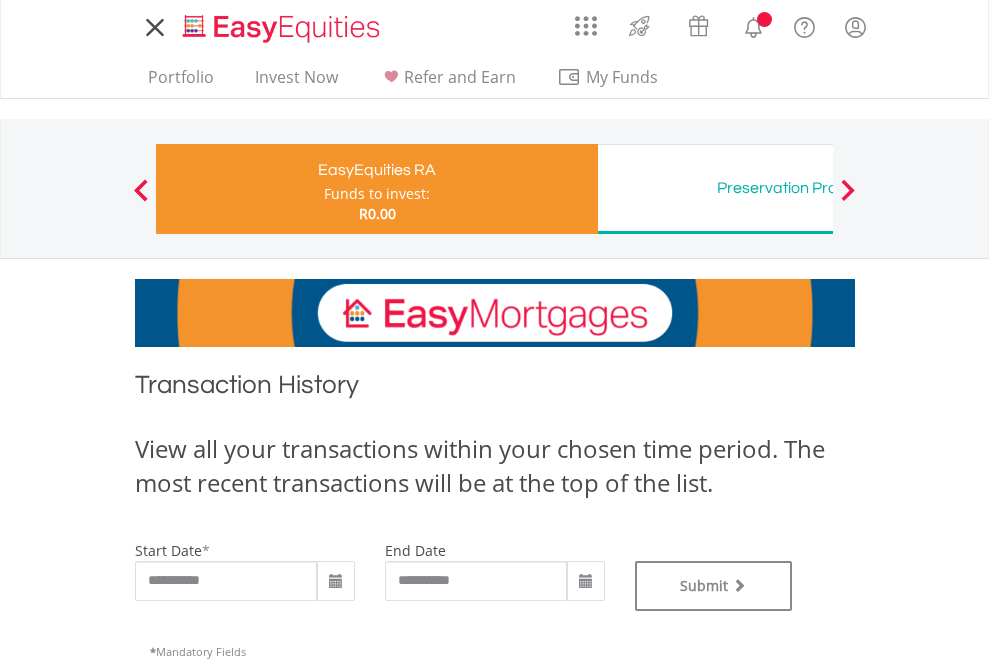 scroll, scrollTop: 0, scrollLeft: 0, axis: both 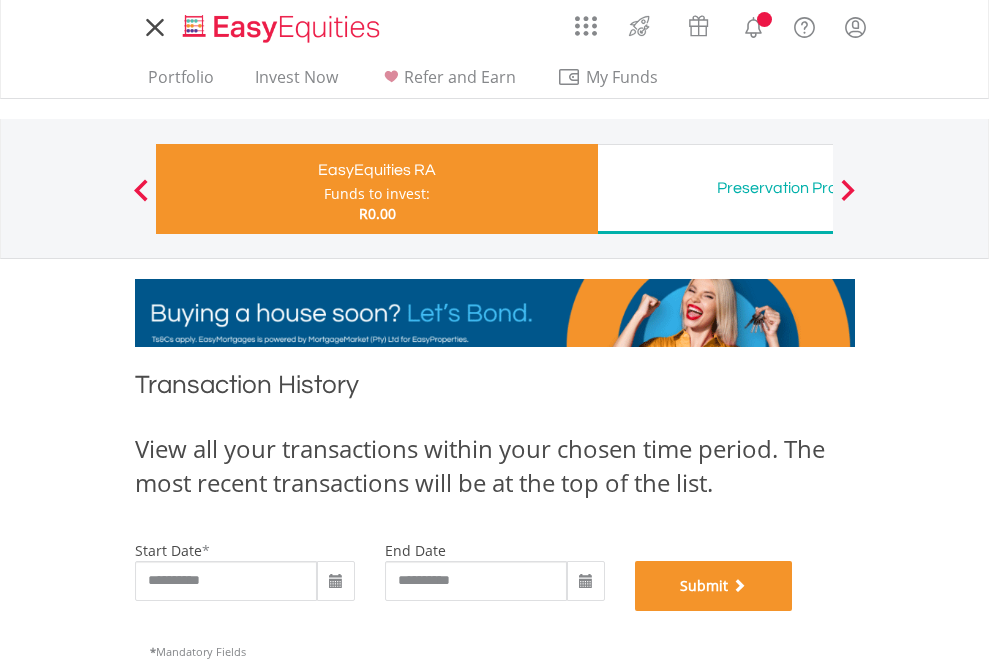 click on "Submit" at bounding box center [714, 586] 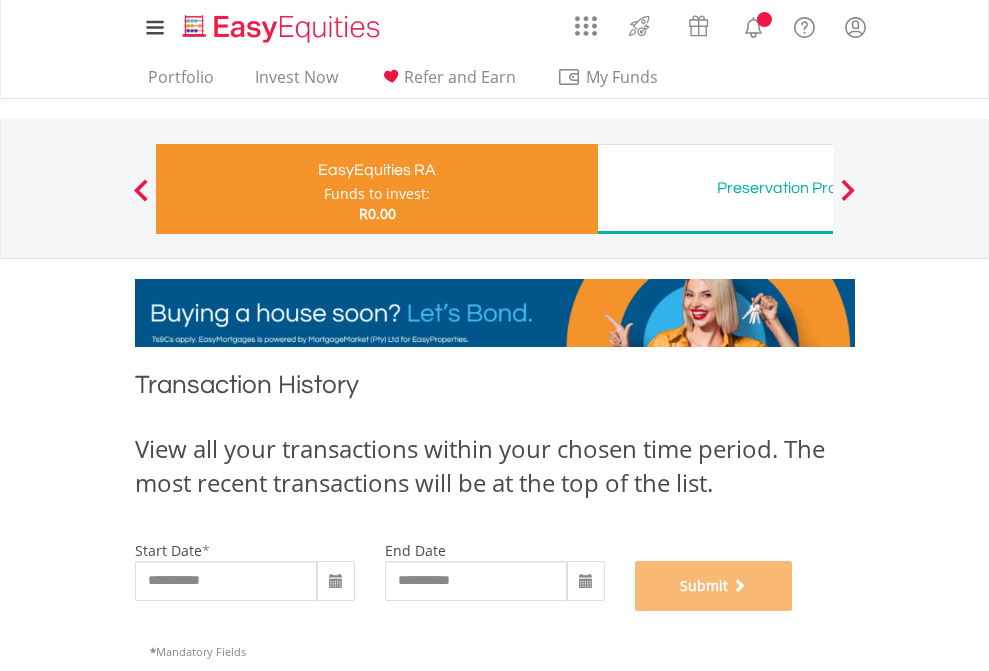 scroll, scrollTop: 811, scrollLeft: 0, axis: vertical 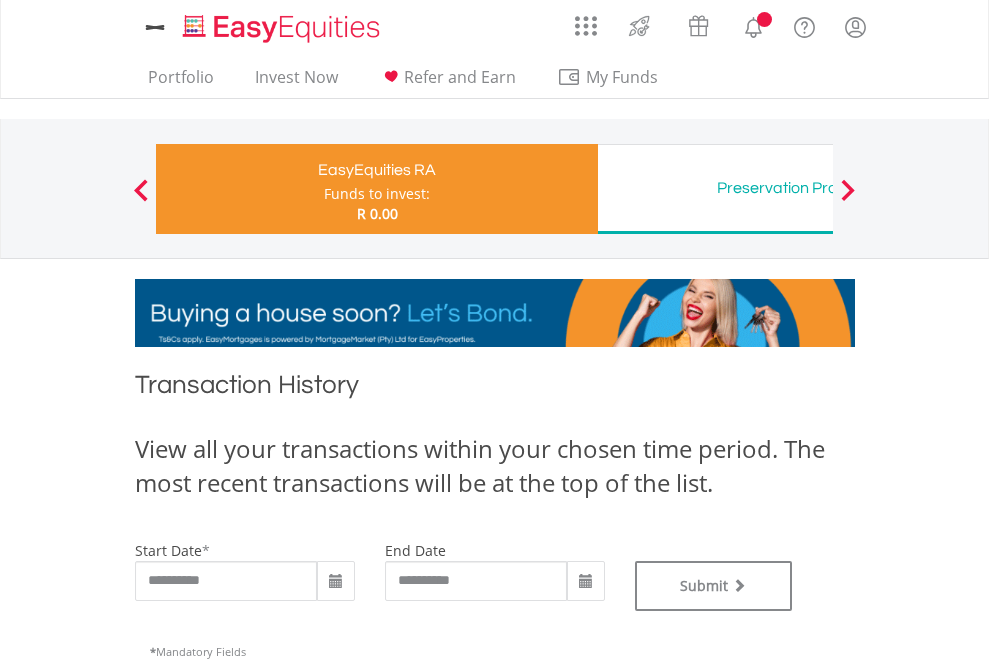 click on "Preservation Provident Fund" at bounding box center (818, 188) 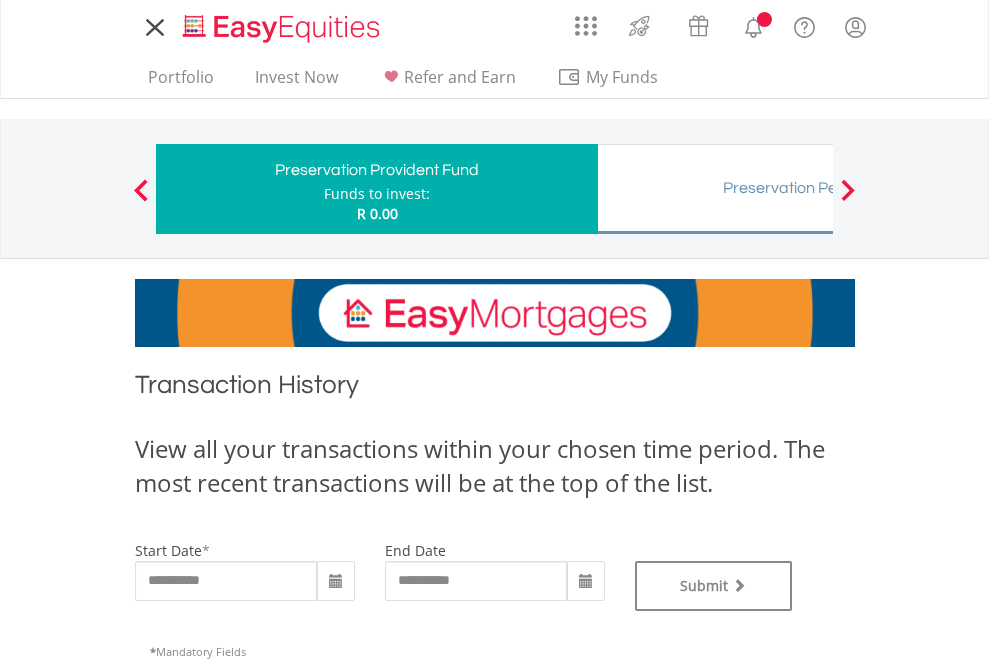 scroll, scrollTop: 0, scrollLeft: 0, axis: both 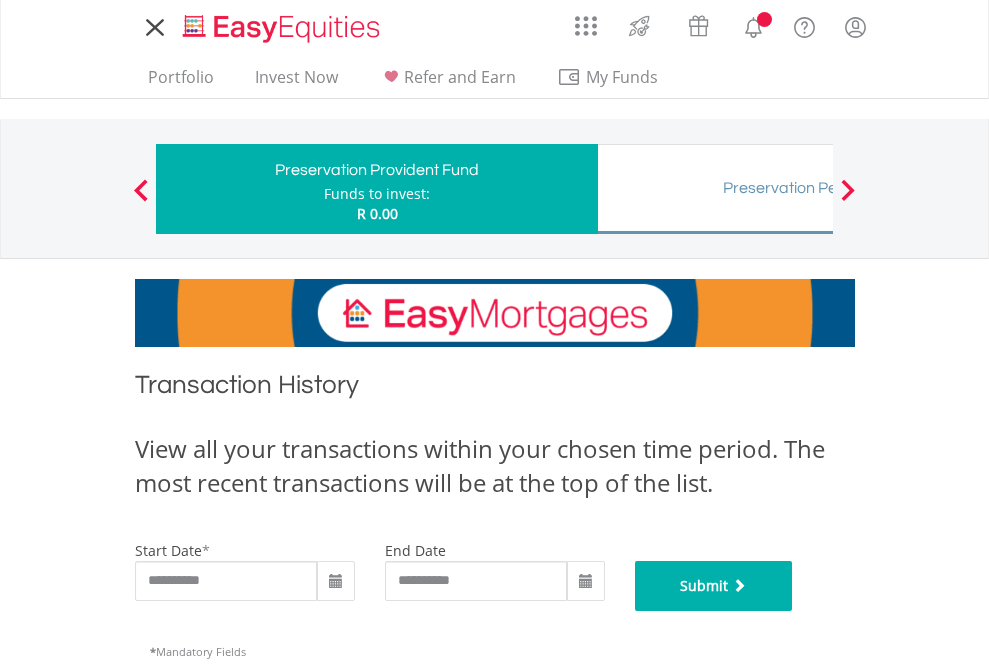 click on "Submit" at bounding box center [714, 586] 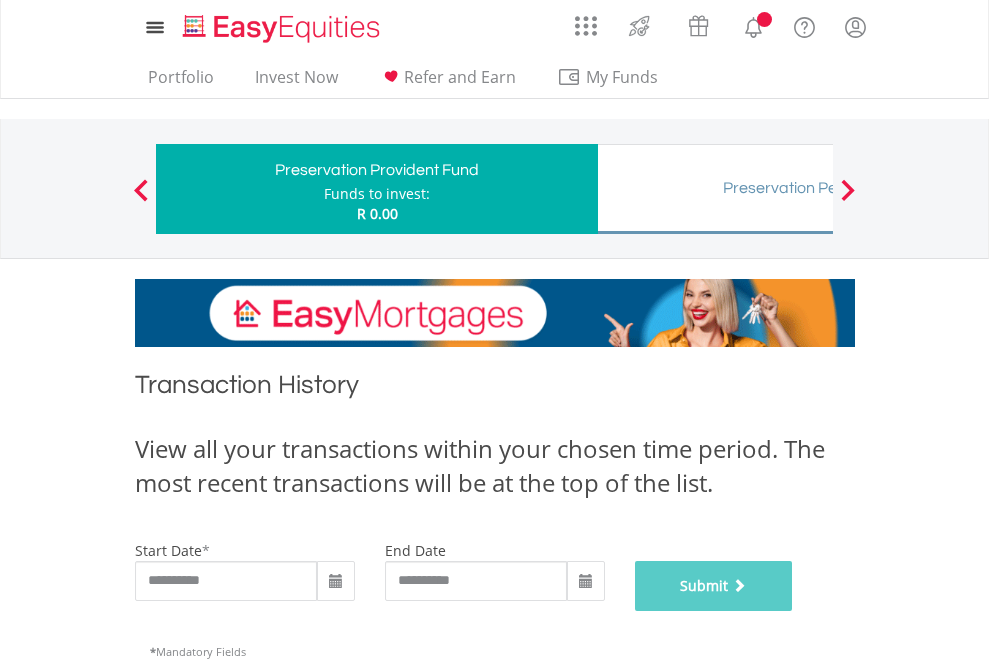 scroll, scrollTop: 811, scrollLeft: 0, axis: vertical 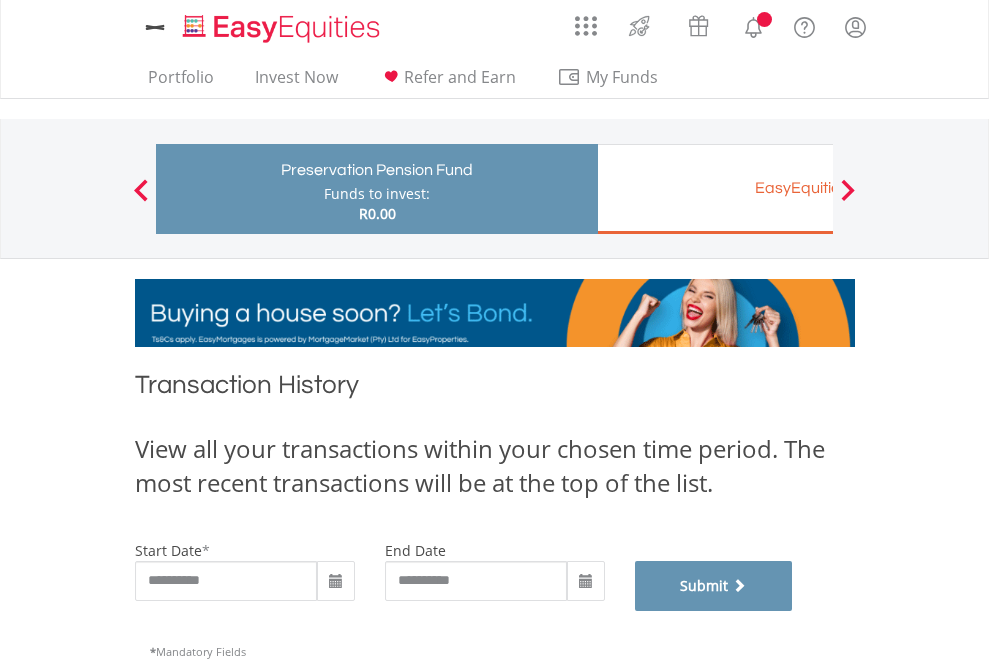click on "Submit" at bounding box center (714, 586) 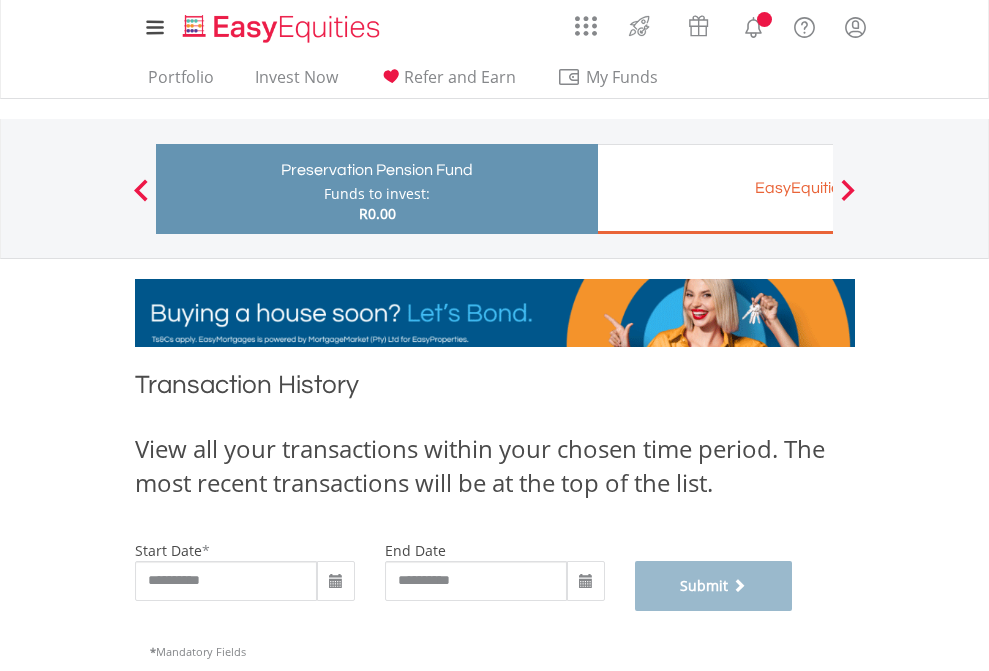 scroll, scrollTop: 811, scrollLeft: 0, axis: vertical 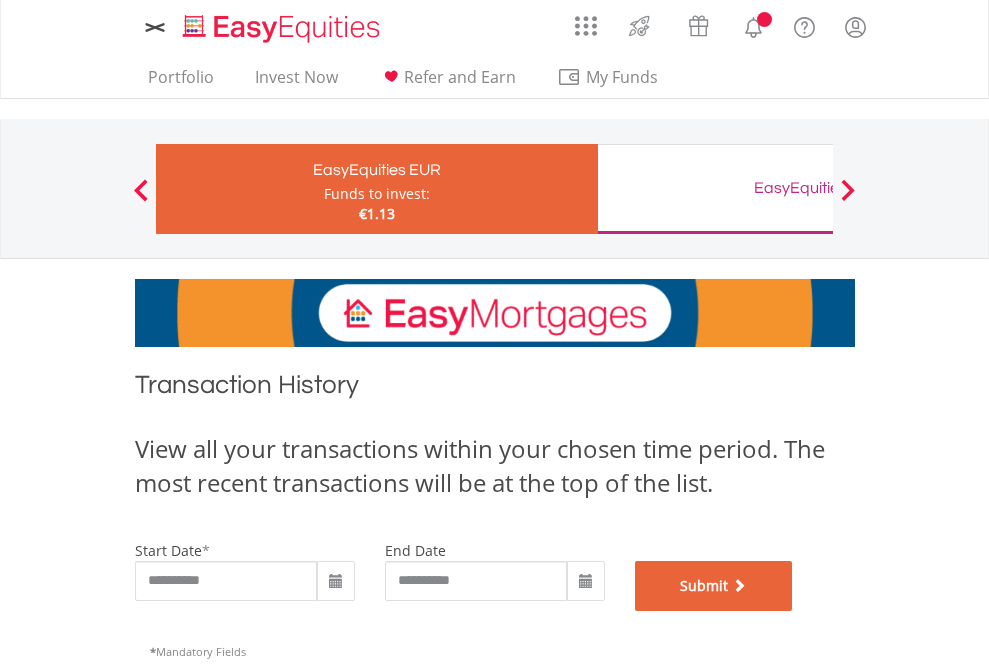 click on "Submit" at bounding box center (714, 586) 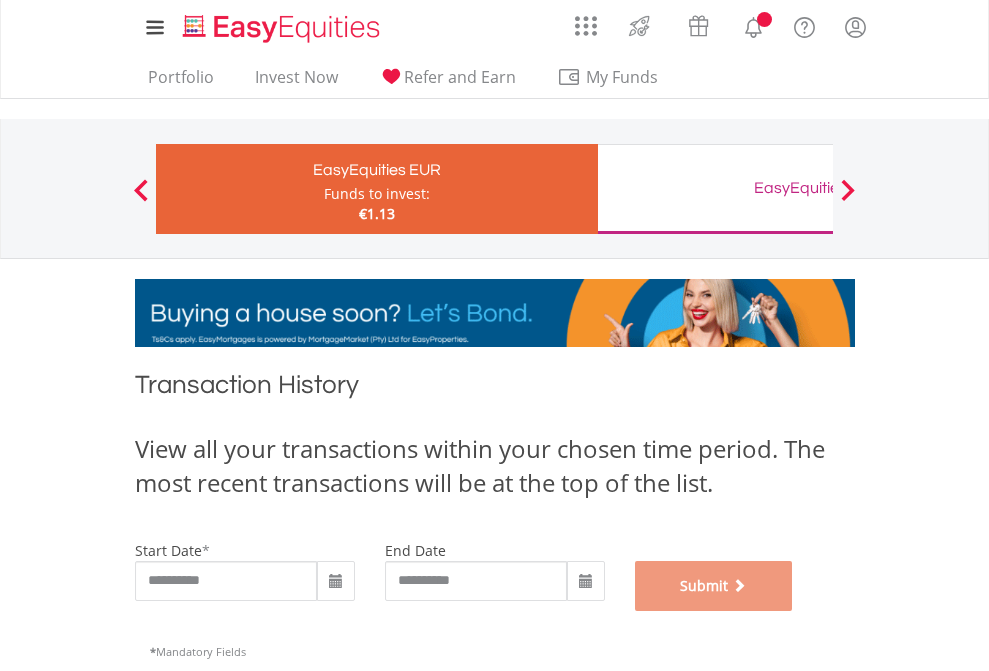 scroll, scrollTop: 811, scrollLeft: 0, axis: vertical 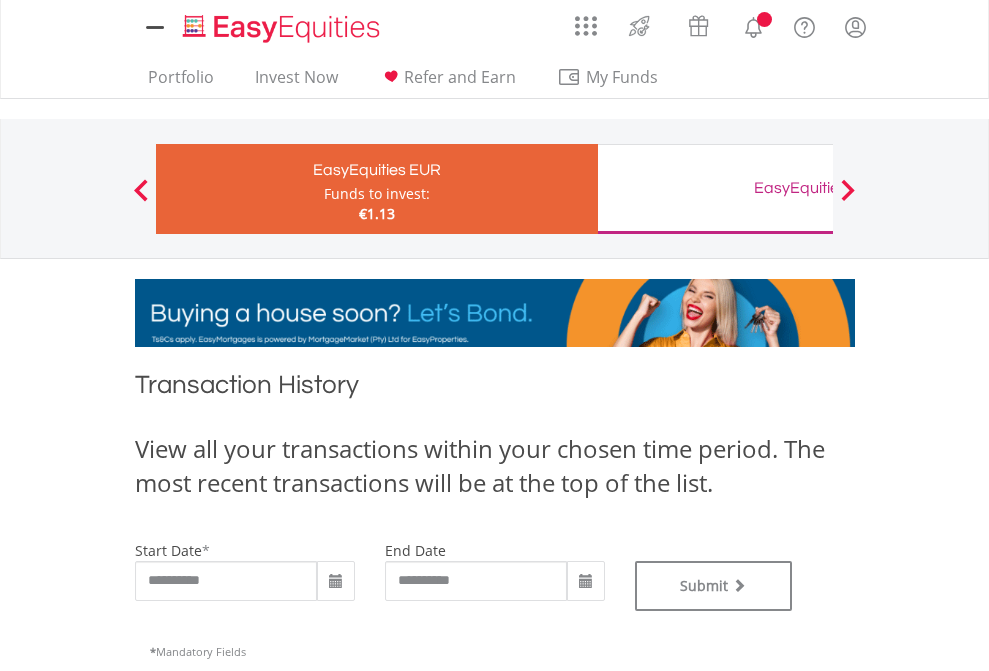 click on "EasyEquities GBP" at bounding box center [818, 188] 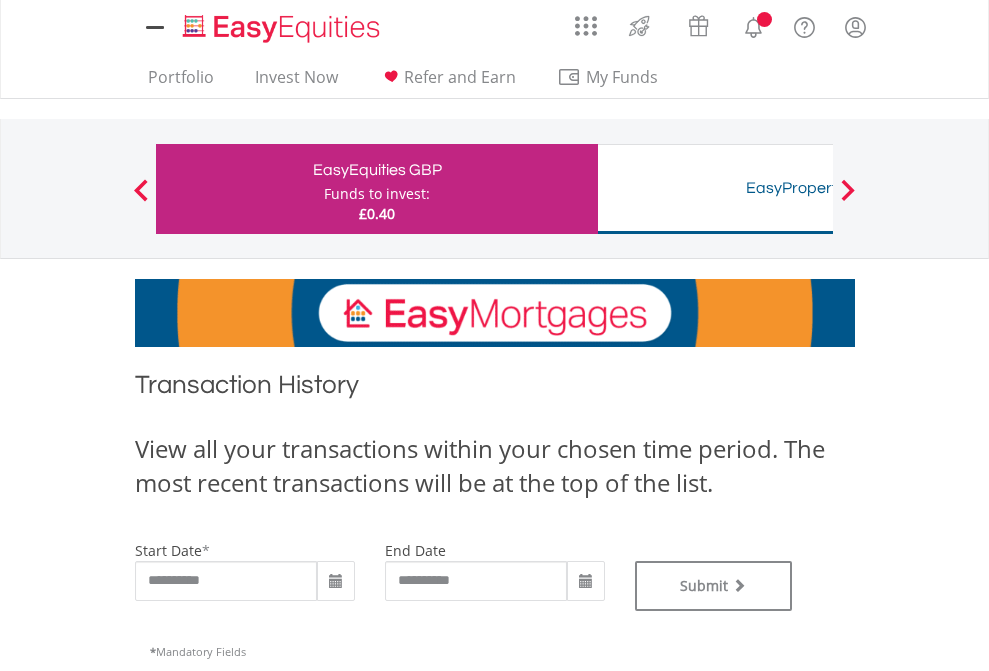 scroll, scrollTop: 0, scrollLeft: 0, axis: both 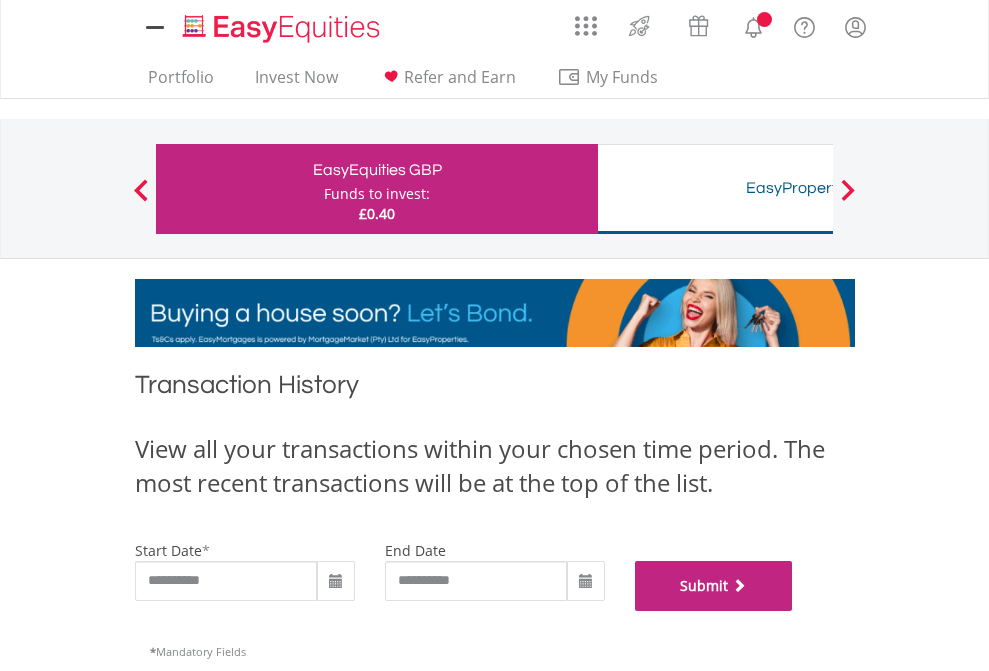 click on "Submit" at bounding box center (714, 586) 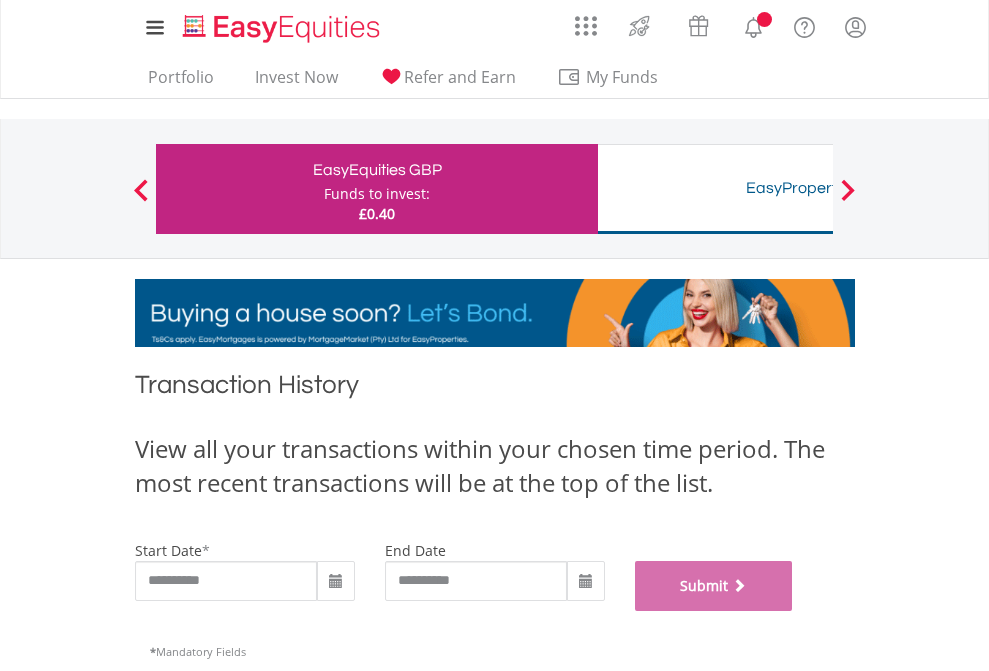 scroll, scrollTop: 811, scrollLeft: 0, axis: vertical 